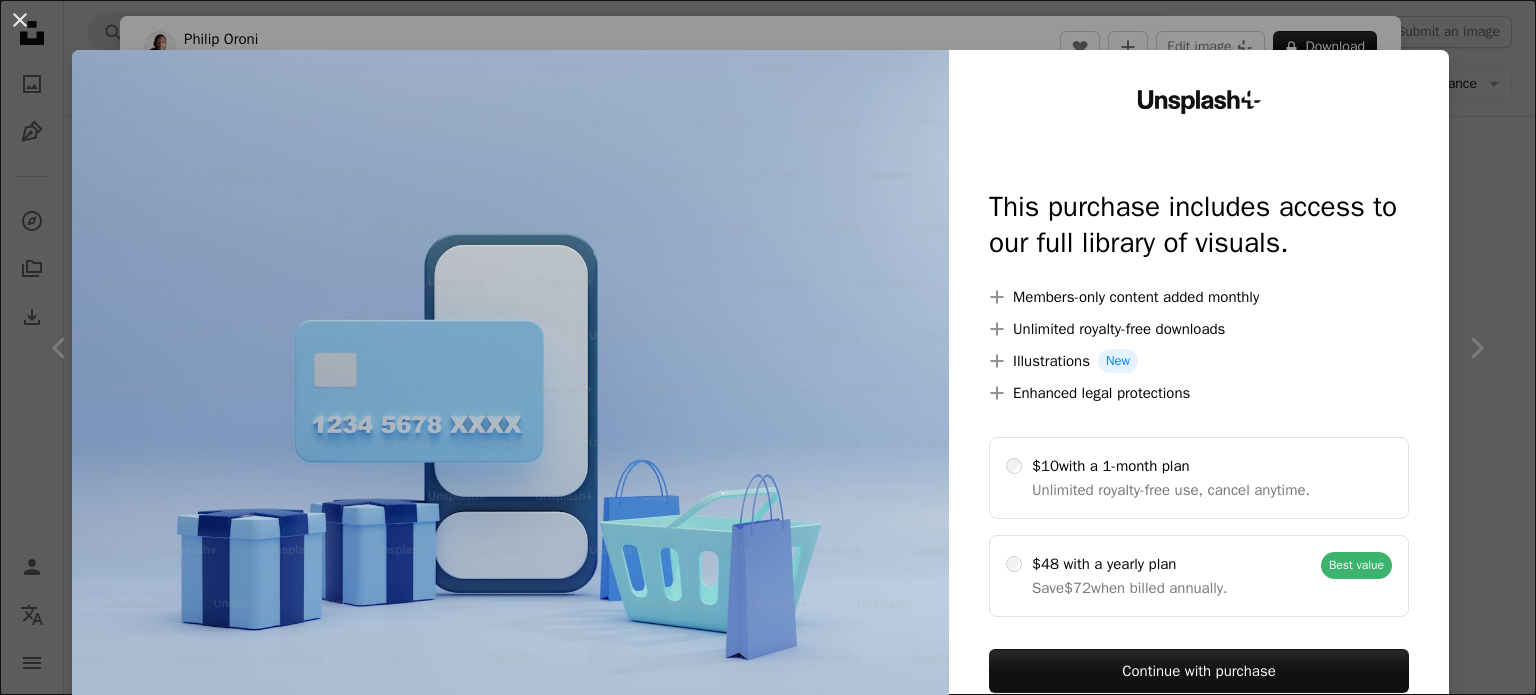 scroll, scrollTop: 6448, scrollLeft: 0, axis: vertical 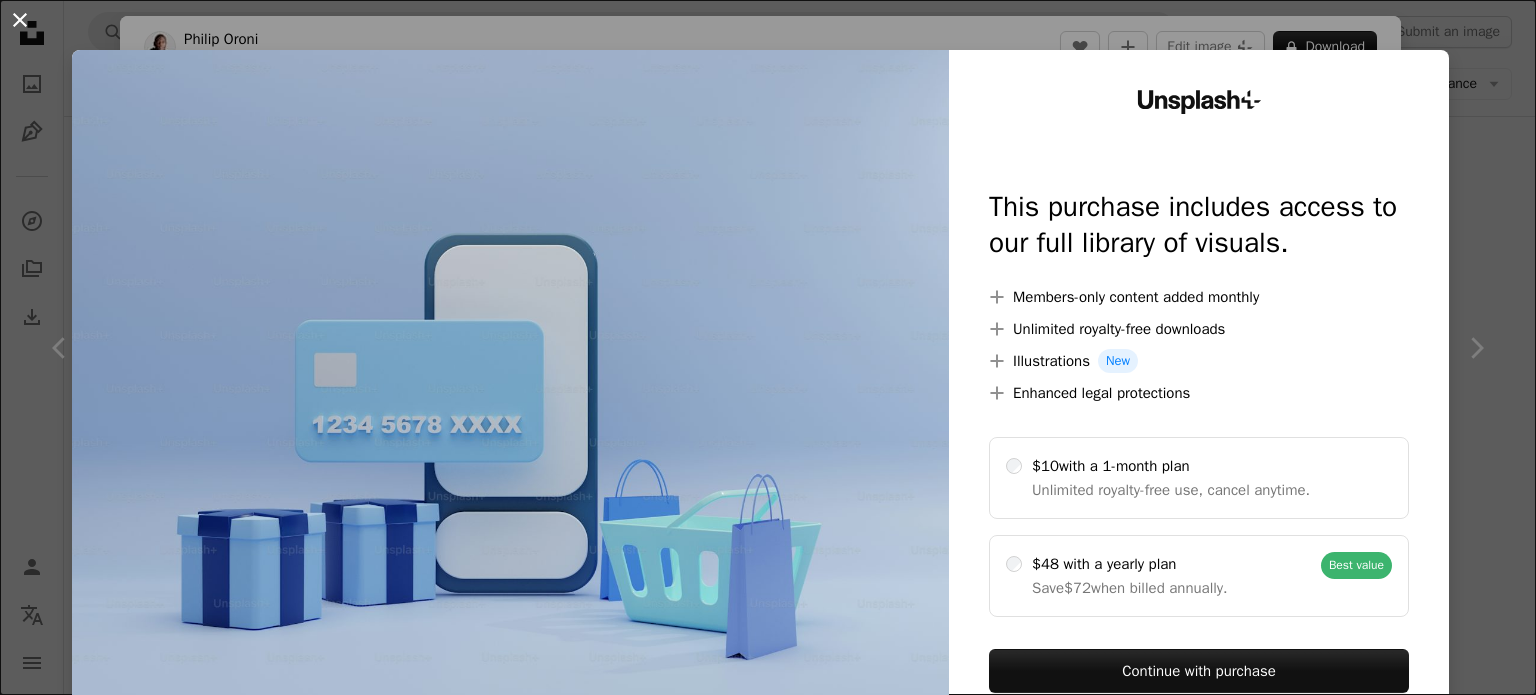 click on "An X shape" at bounding box center [20, 20] 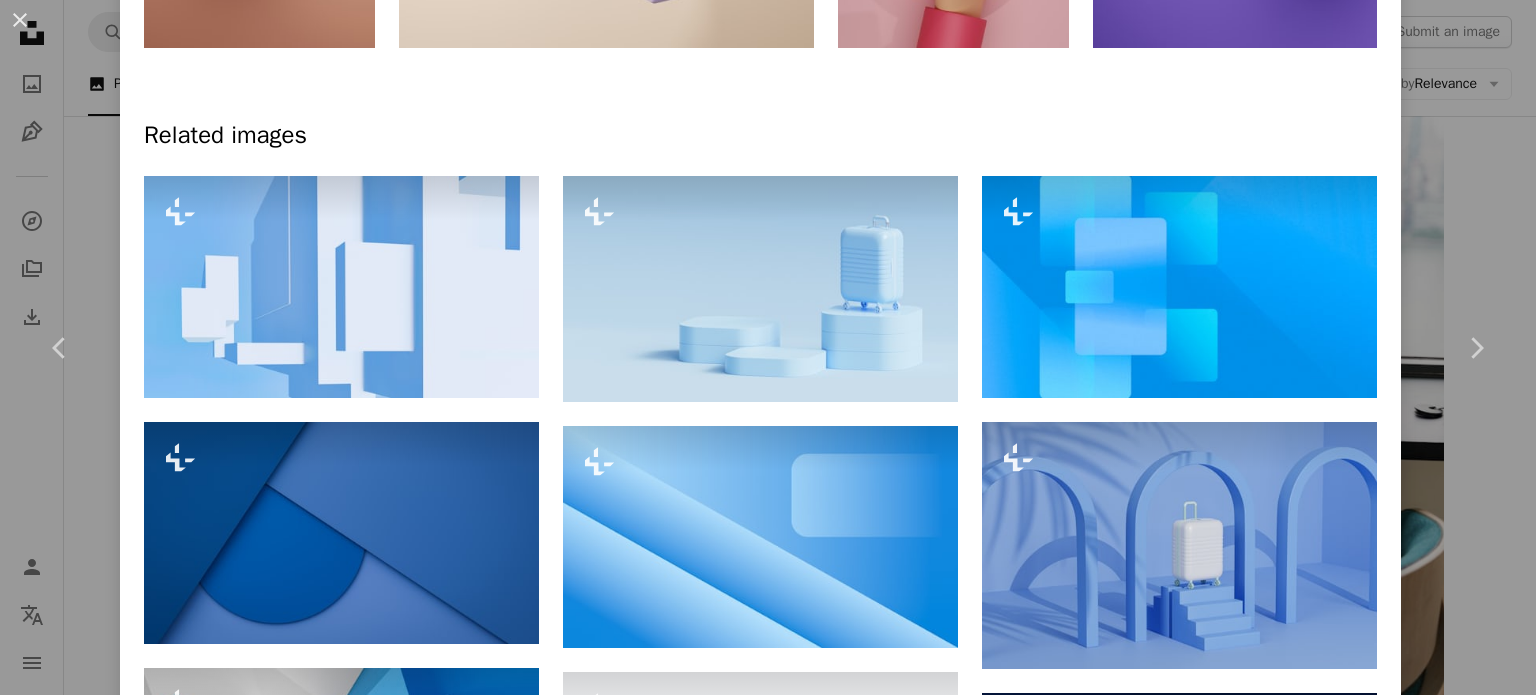 scroll, scrollTop: 1141, scrollLeft: 0, axis: vertical 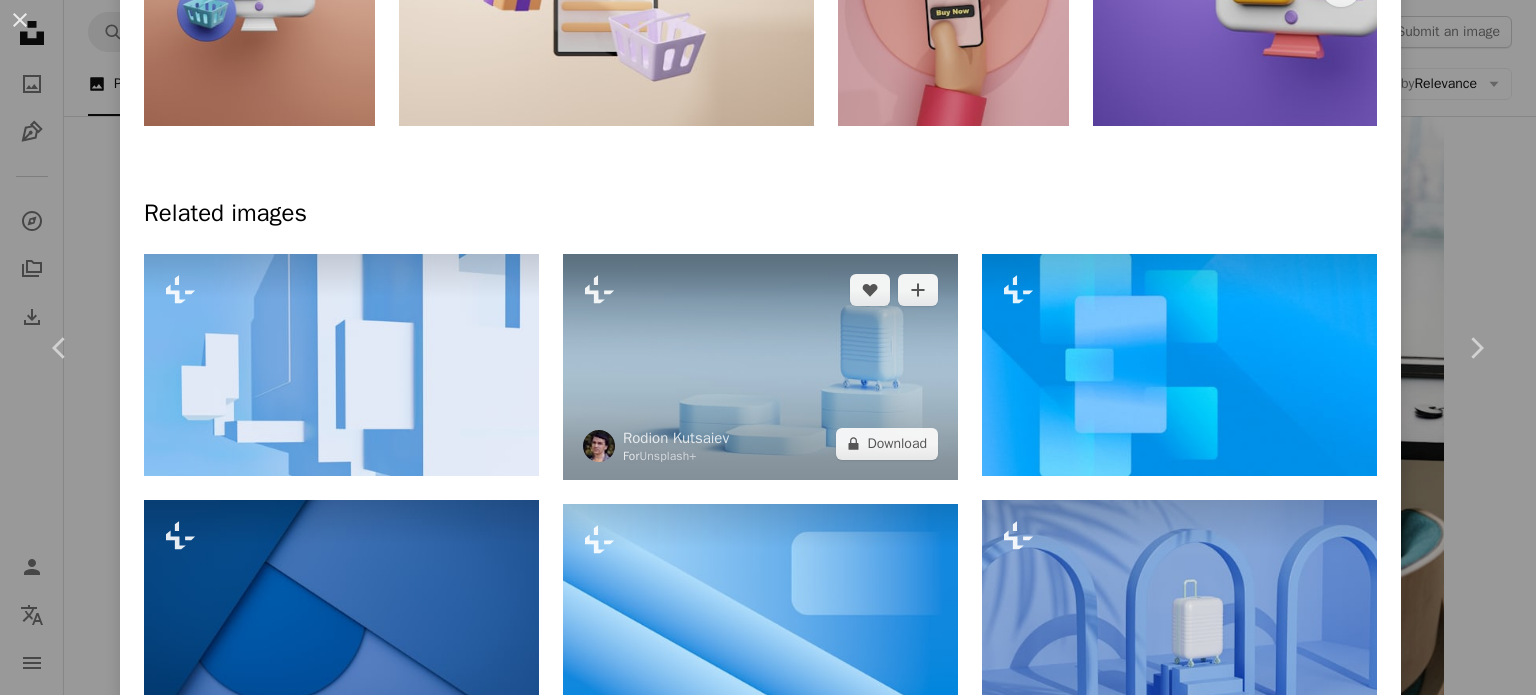 click at bounding box center (760, 367) 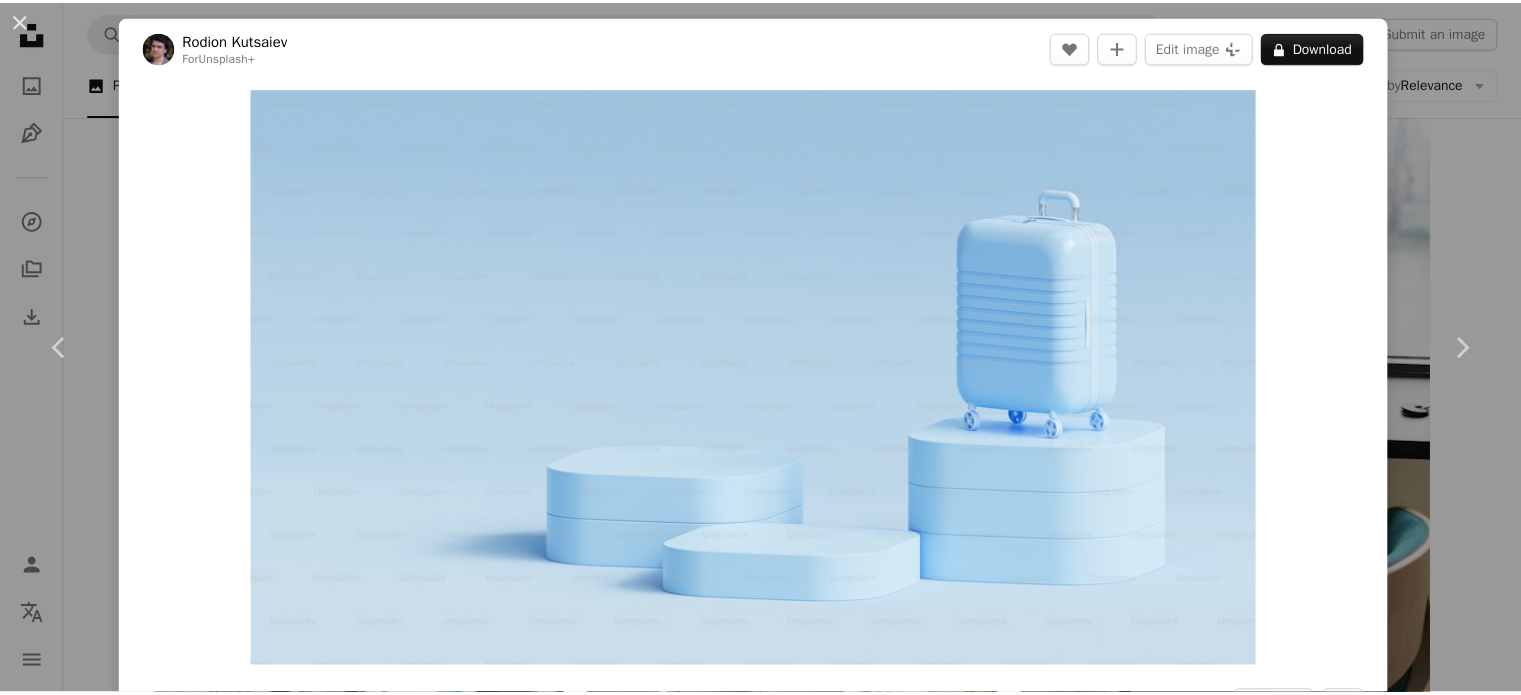 scroll, scrollTop: 4, scrollLeft: 0, axis: vertical 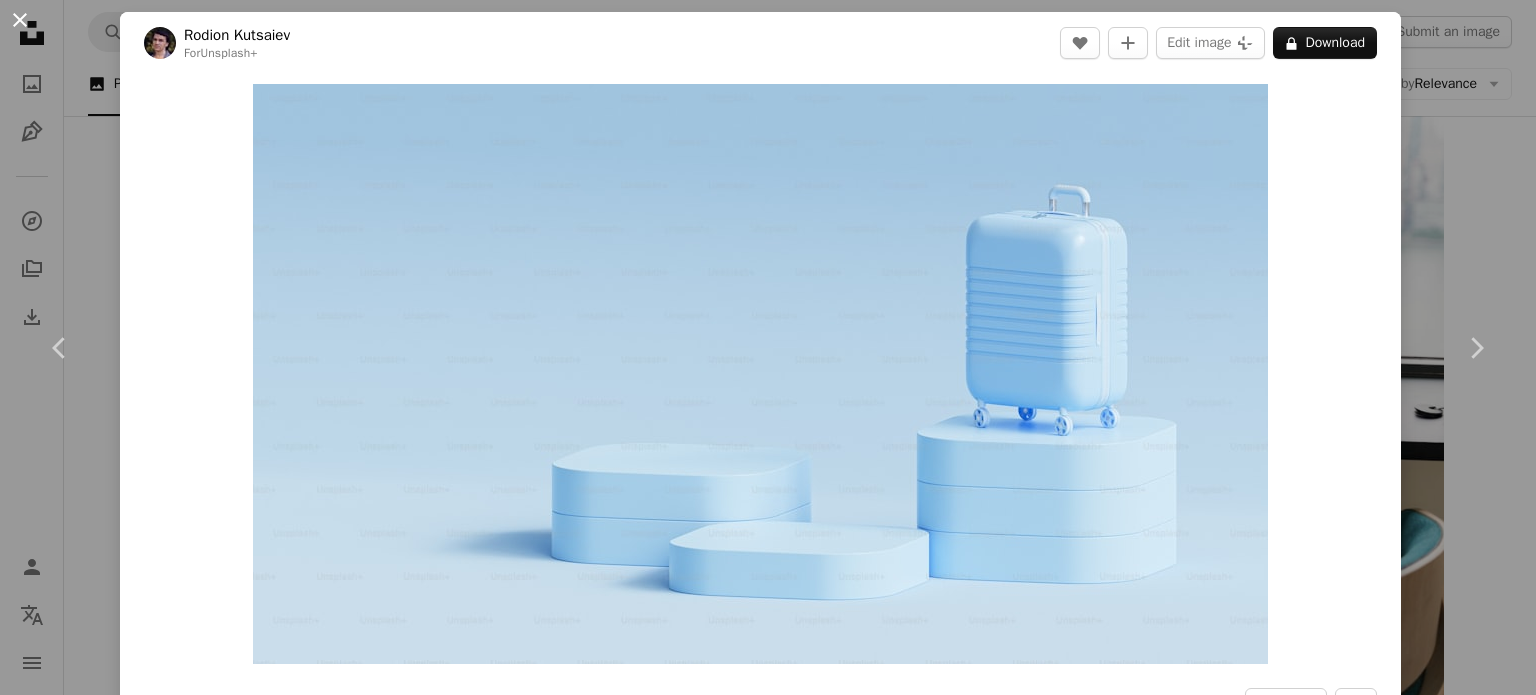click on "An X shape" at bounding box center [20, 20] 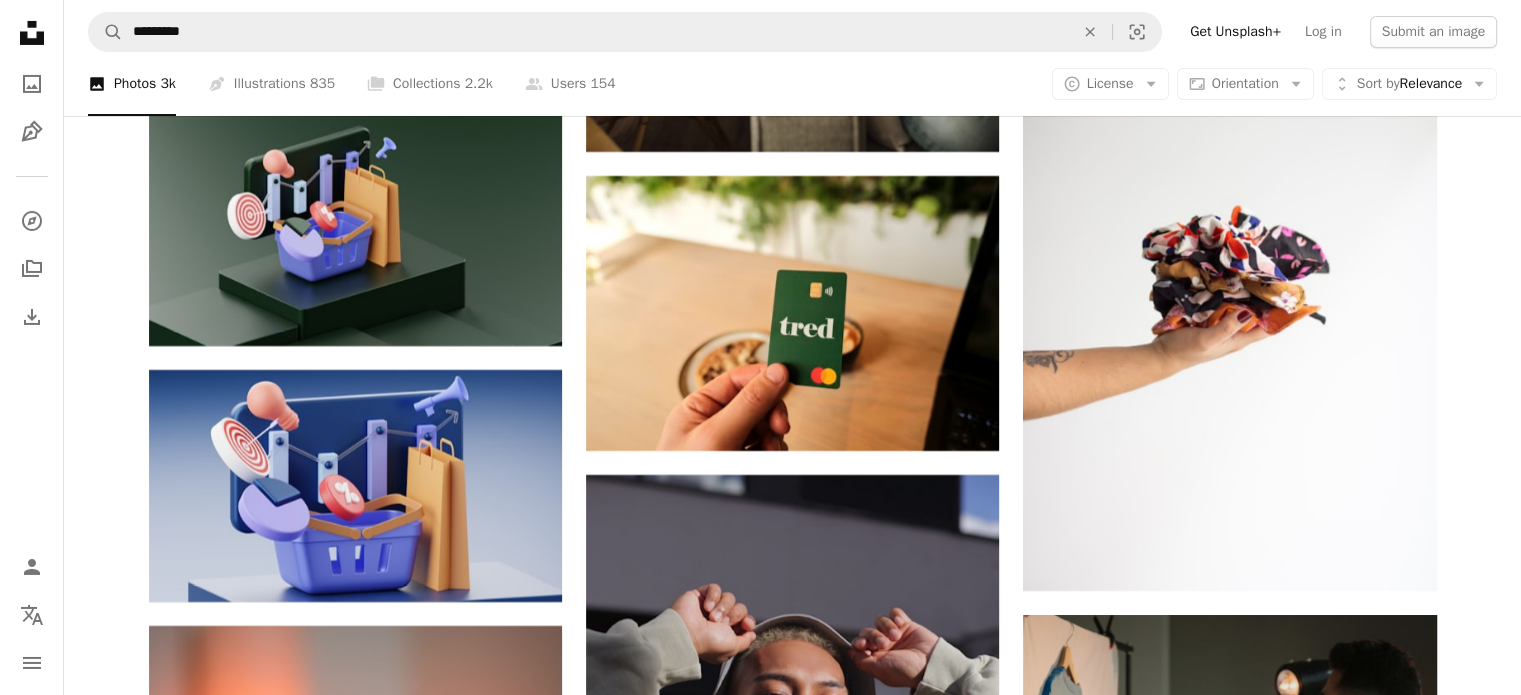 scroll, scrollTop: 7252, scrollLeft: 0, axis: vertical 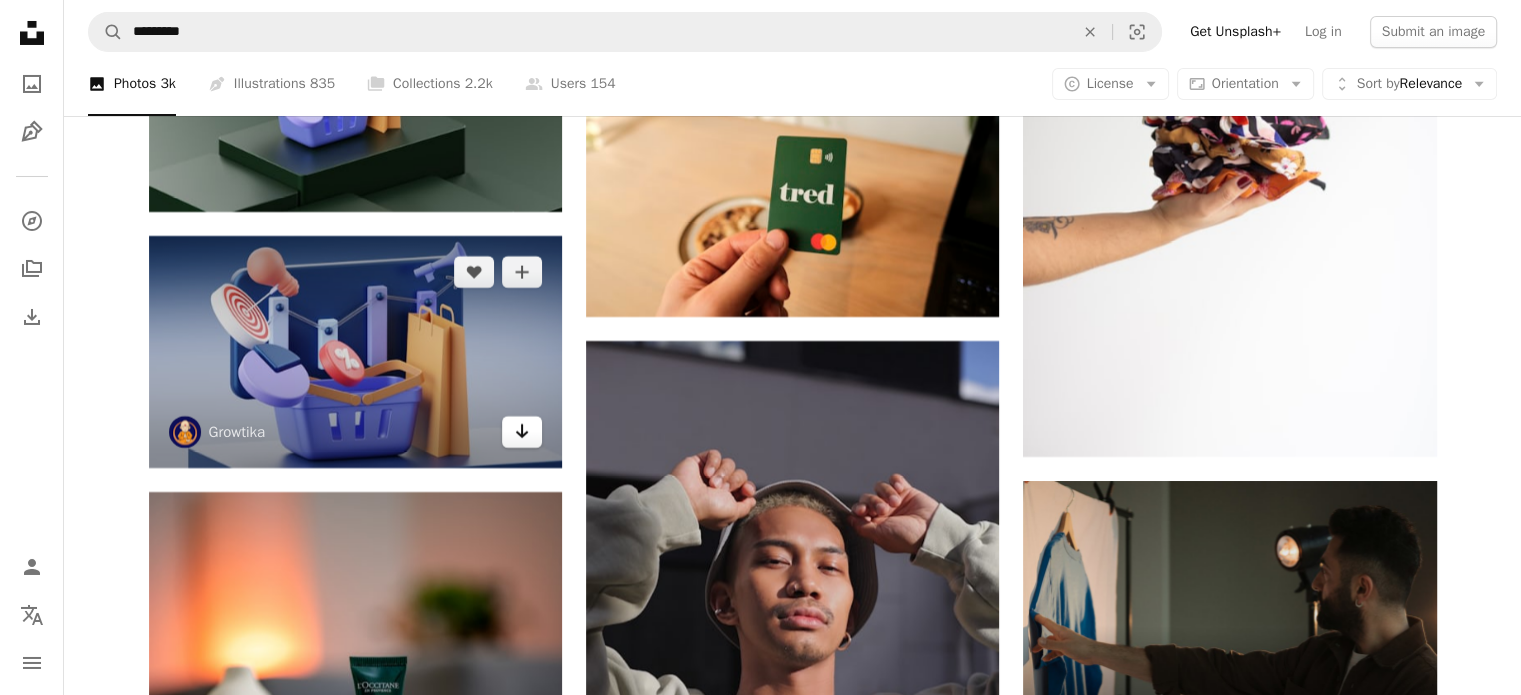click on "Arrow pointing down" 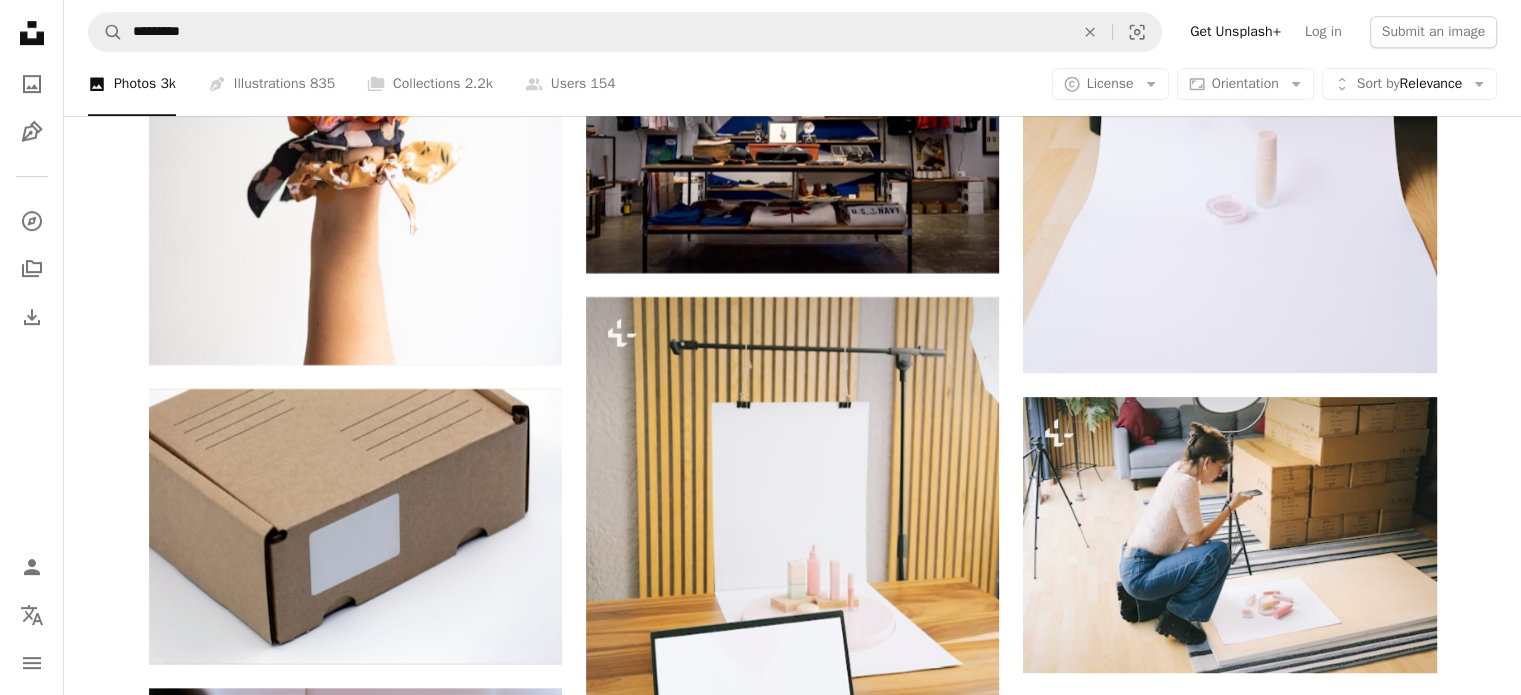 scroll, scrollTop: 8562, scrollLeft: 0, axis: vertical 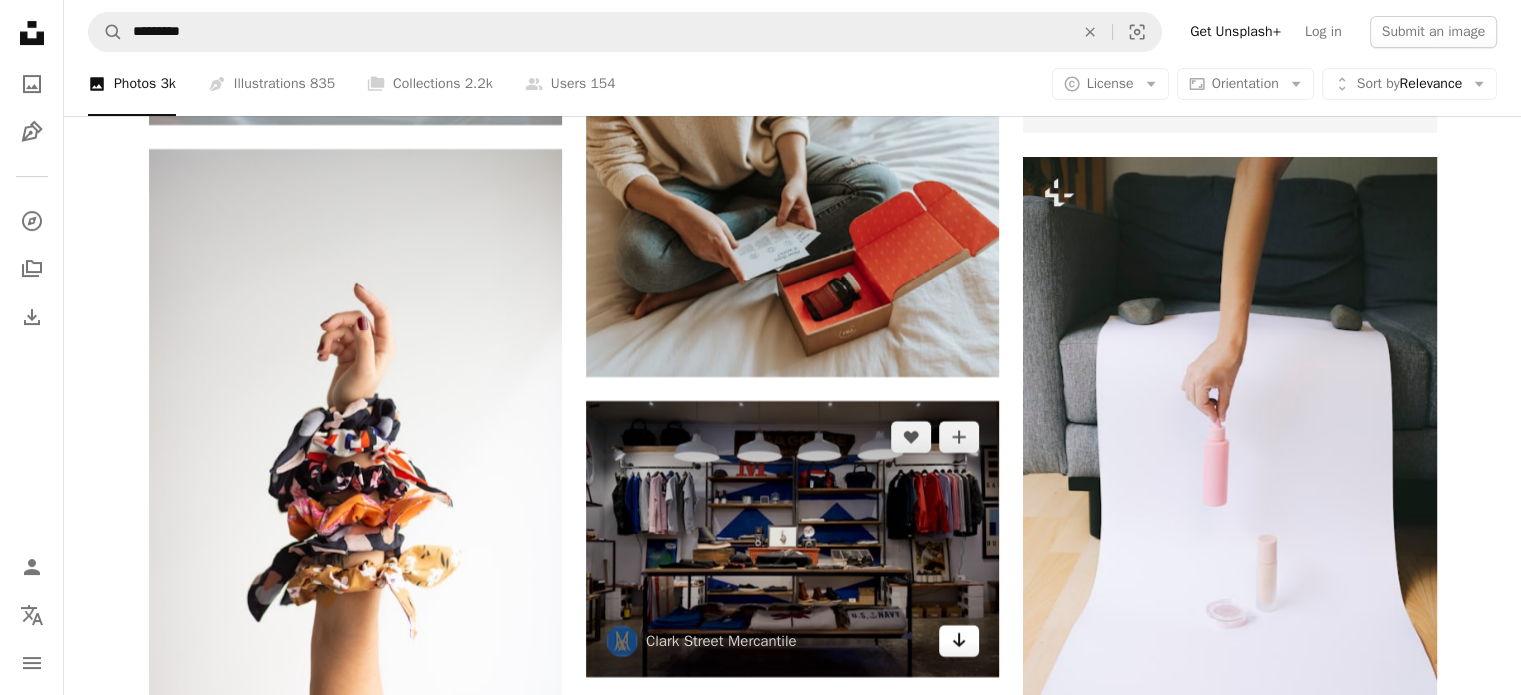 click 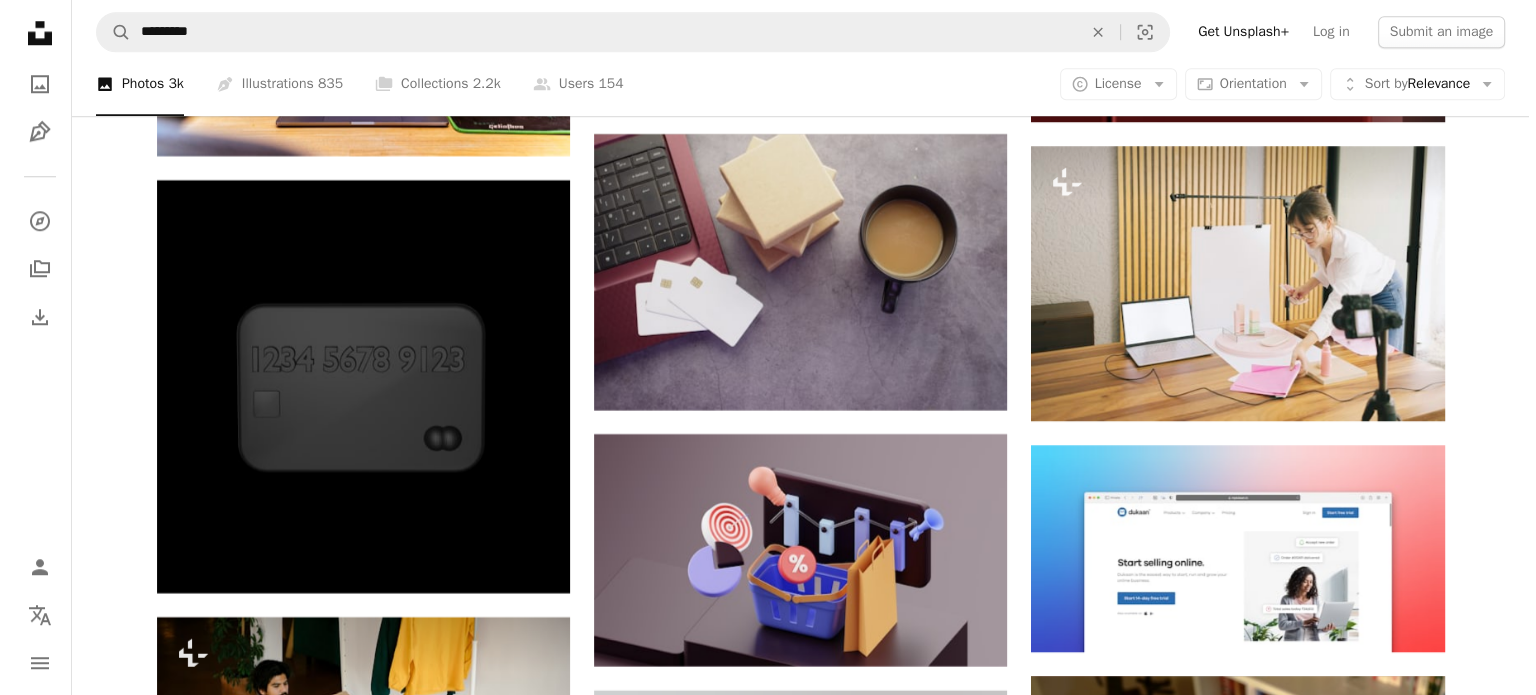 scroll, scrollTop: 9126, scrollLeft: 0, axis: vertical 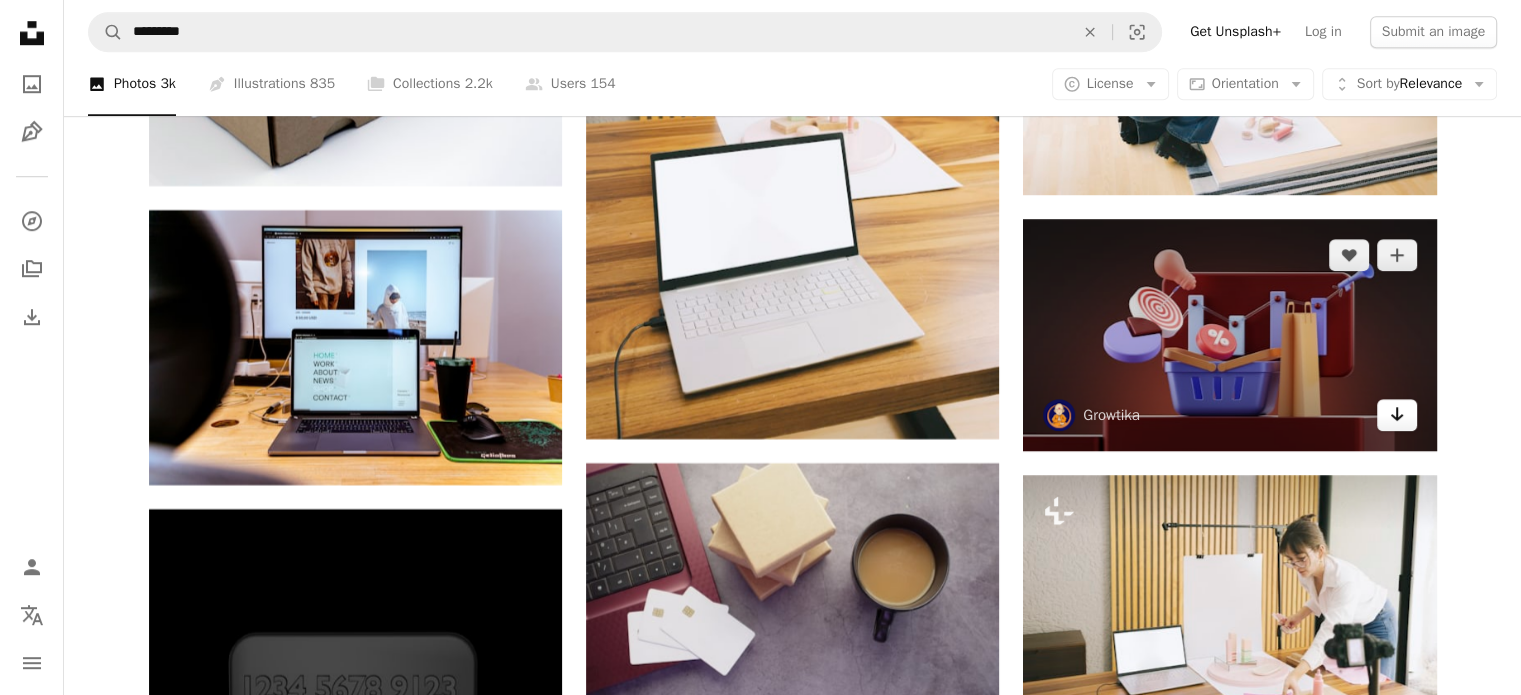 click on "Arrow pointing down" 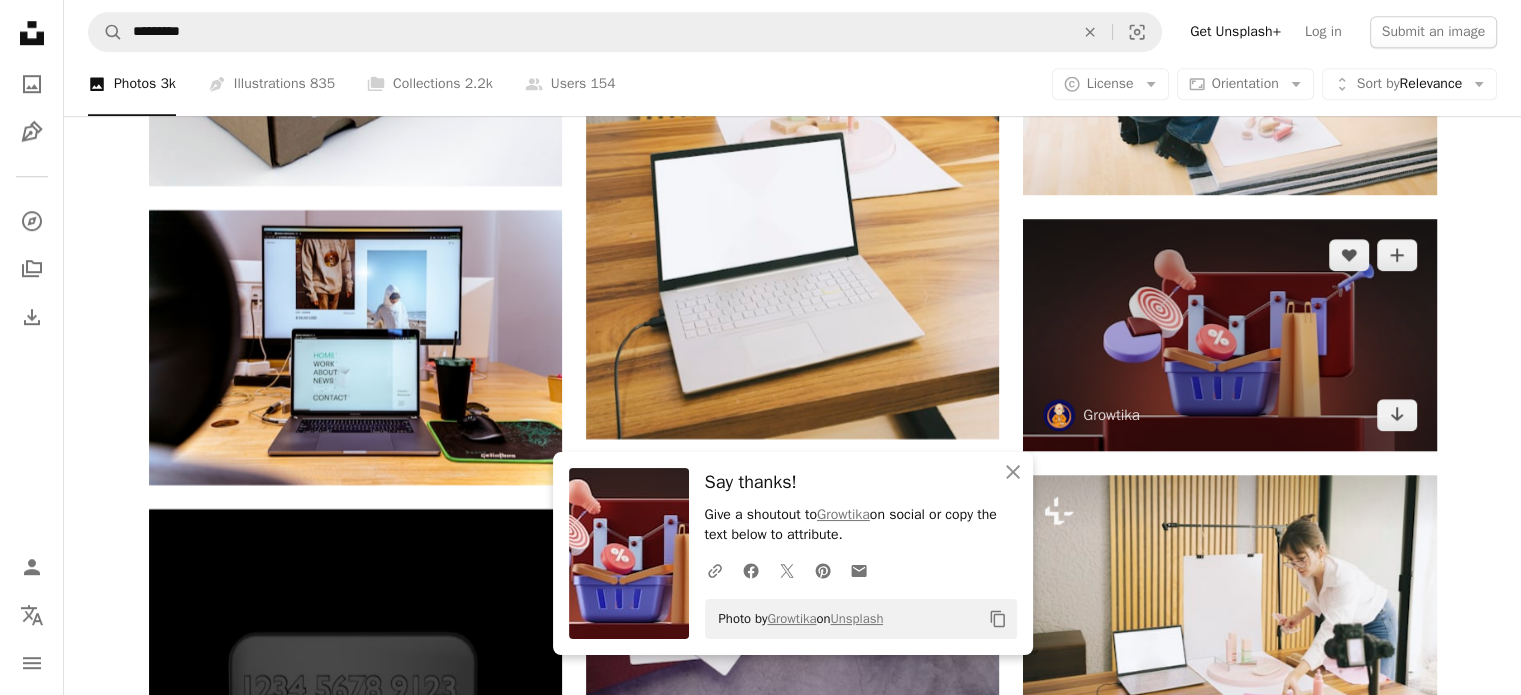 click at bounding box center [1229, 335] 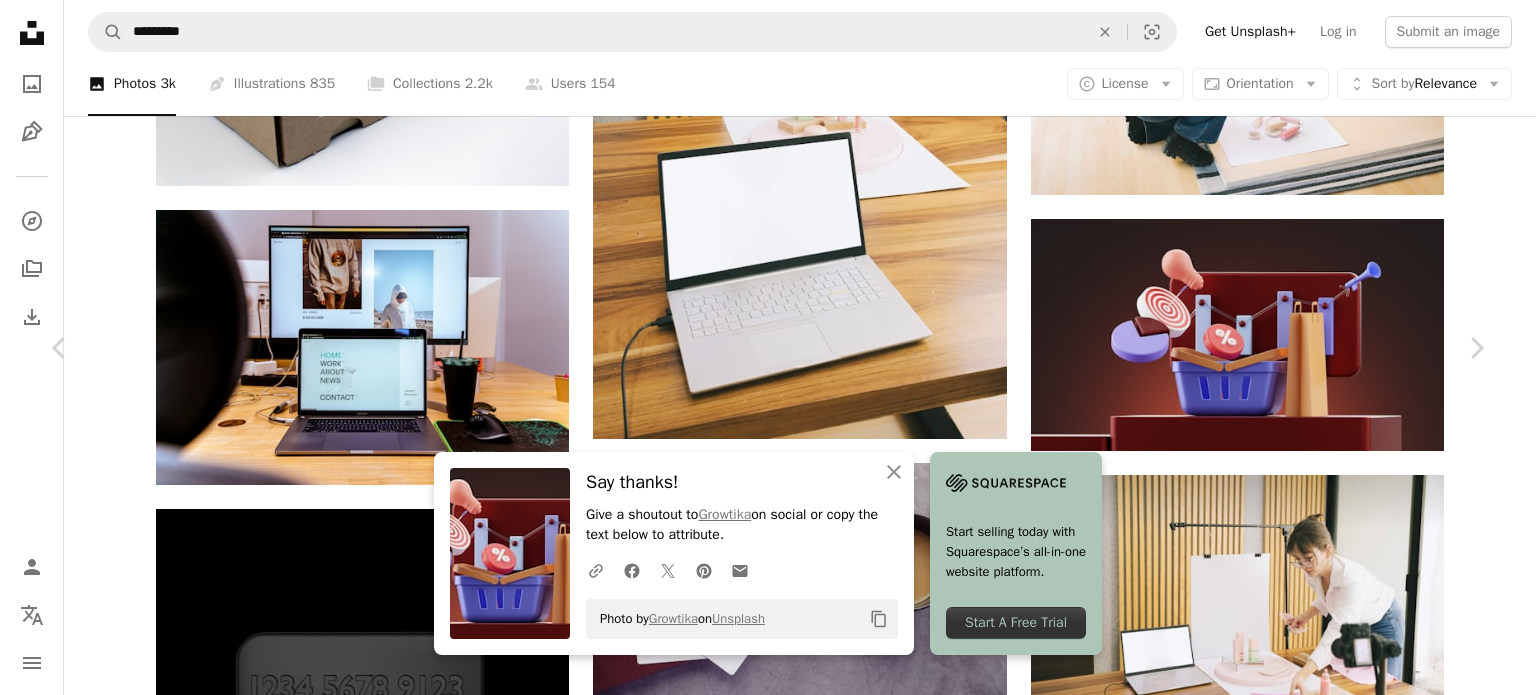 click on "Download free" at bounding box center (1287, 8951) 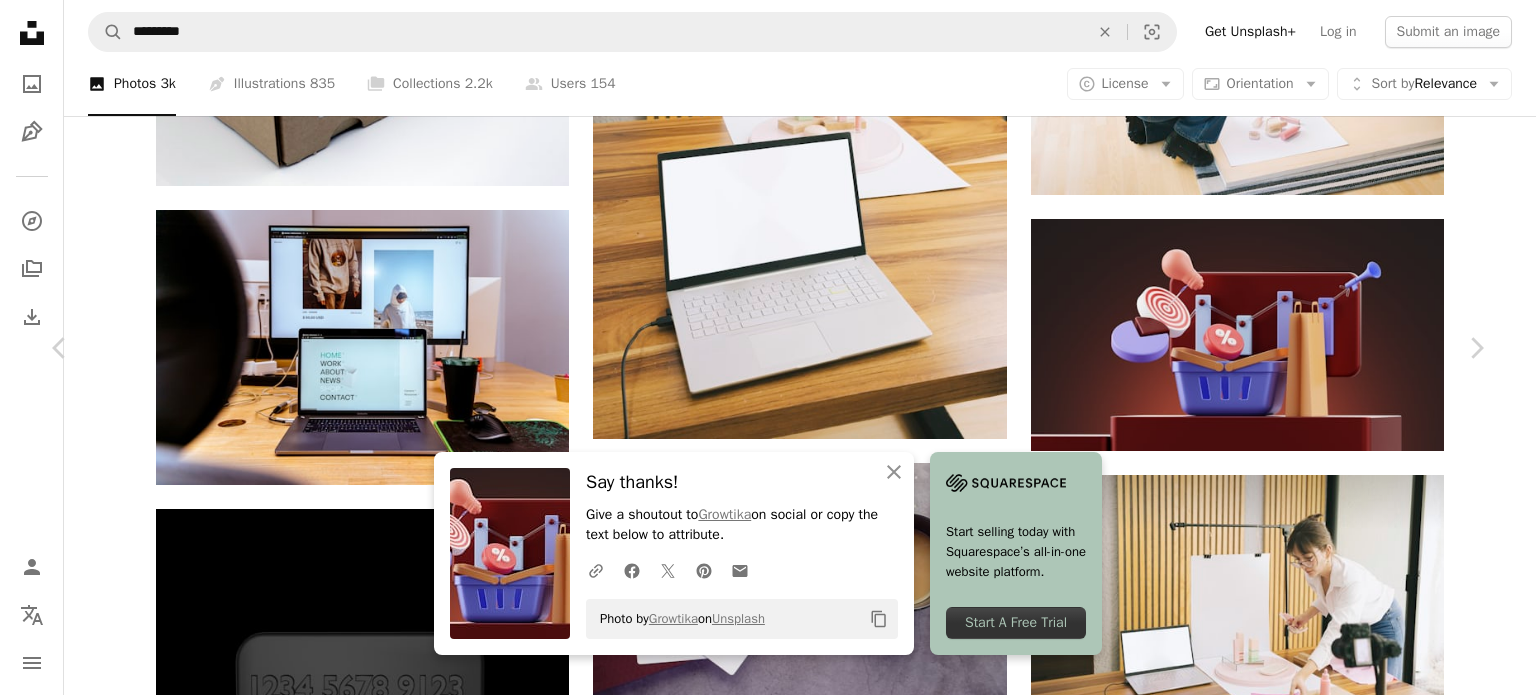 scroll, scrollTop: 1114, scrollLeft: 0, axis: vertical 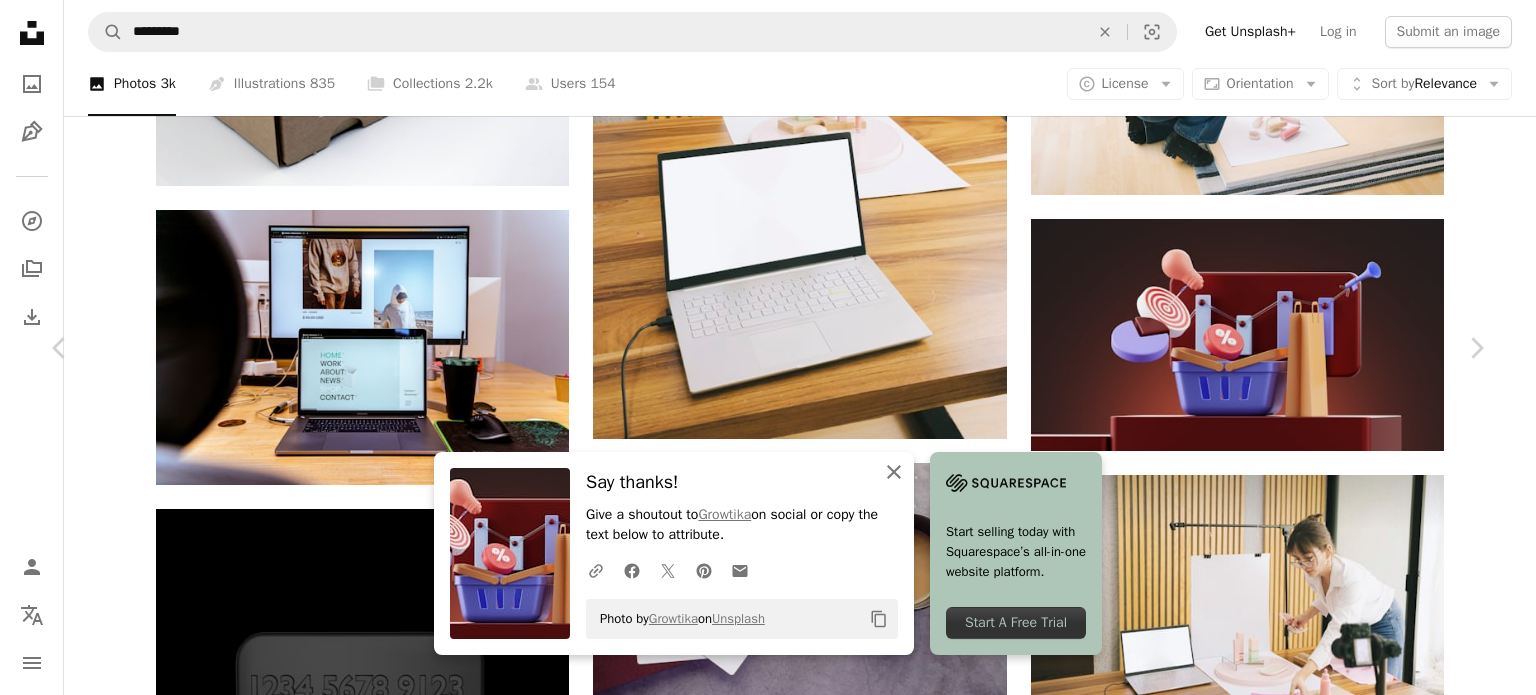 click on "An X shape Close" at bounding box center (894, 472) 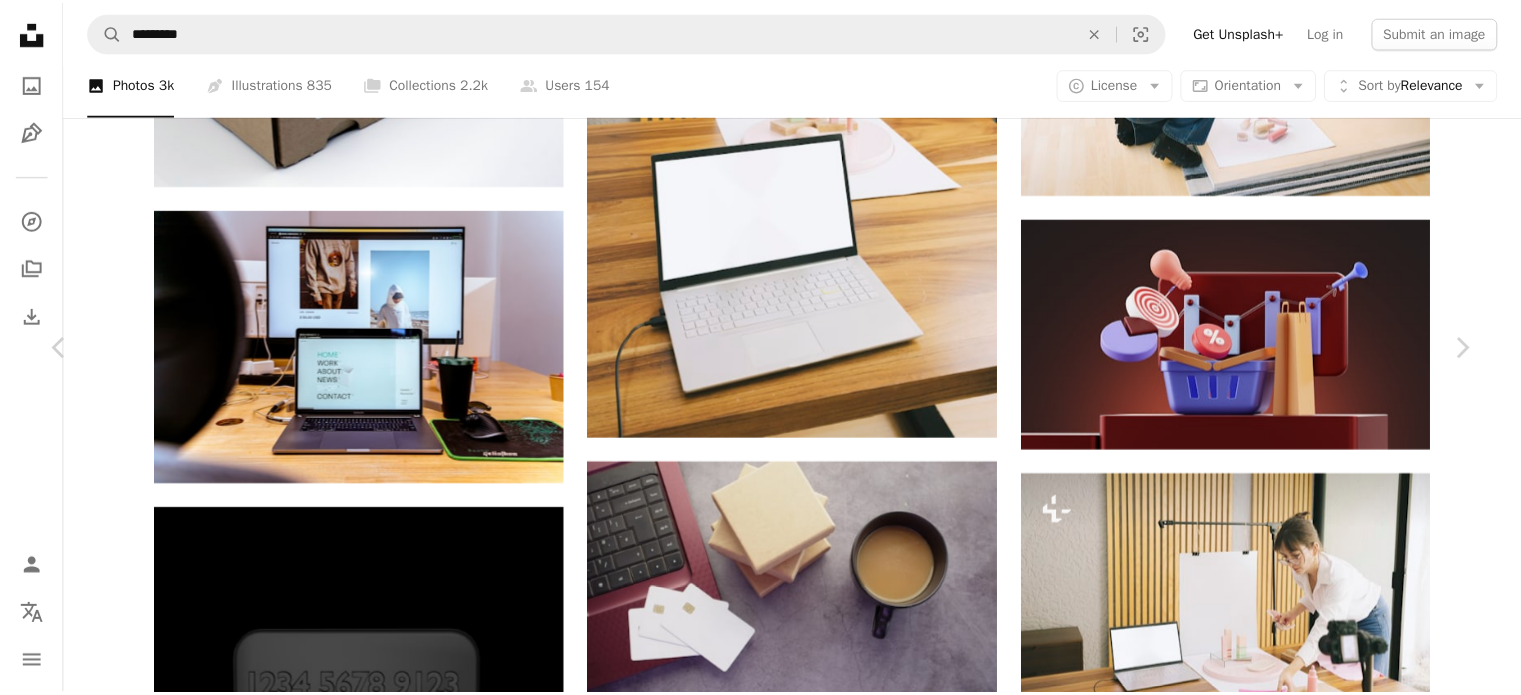 scroll, scrollTop: 0, scrollLeft: 0, axis: both 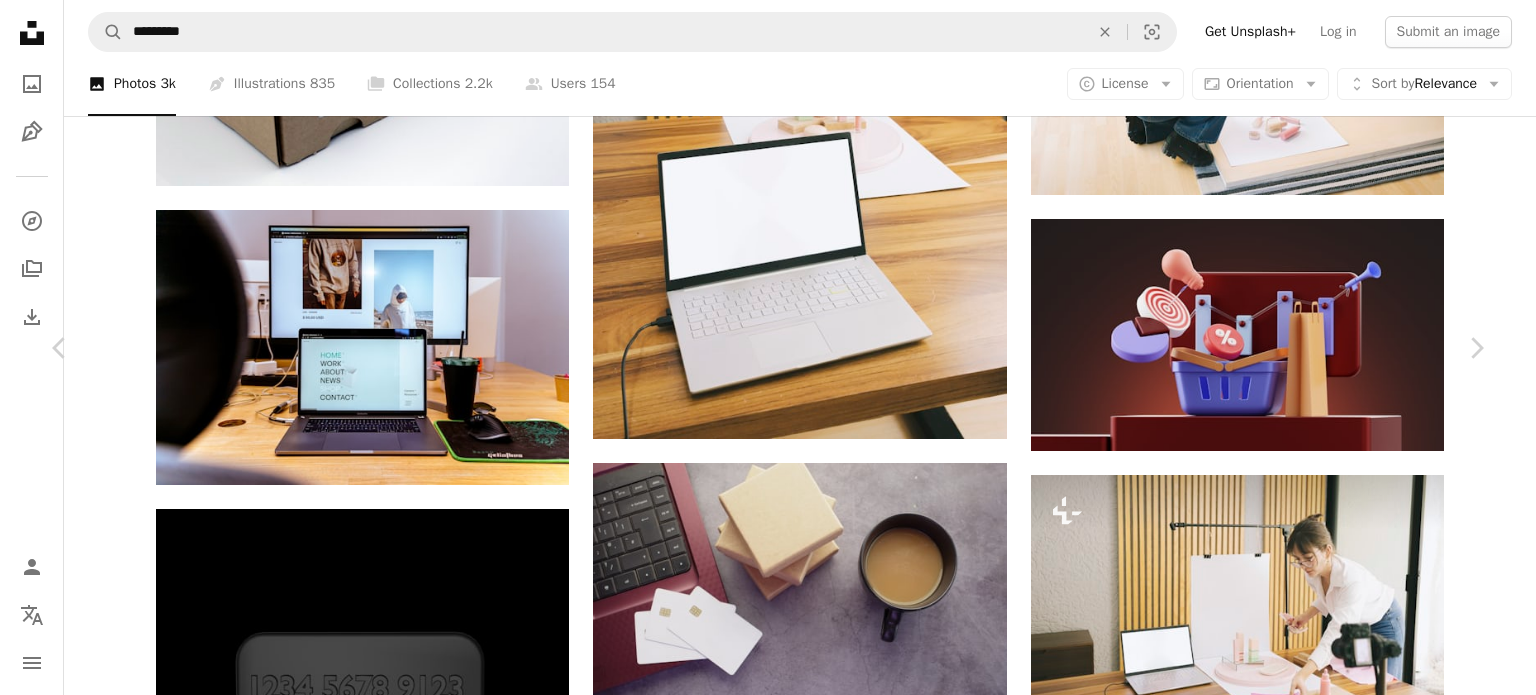 click on "An X shape" at bounding box center (20, 20) 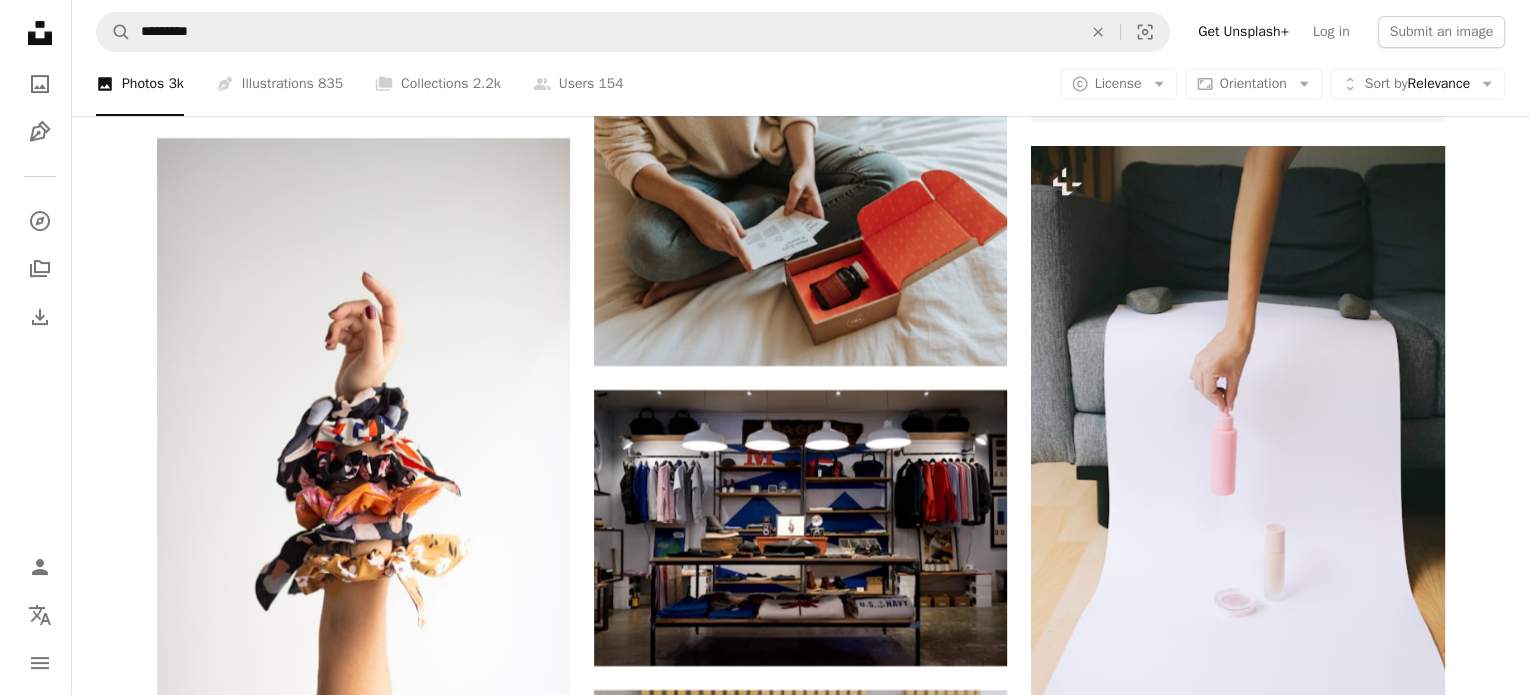 scroll, scrollTop: 8386, scrollLeft: 0, axis: vertical 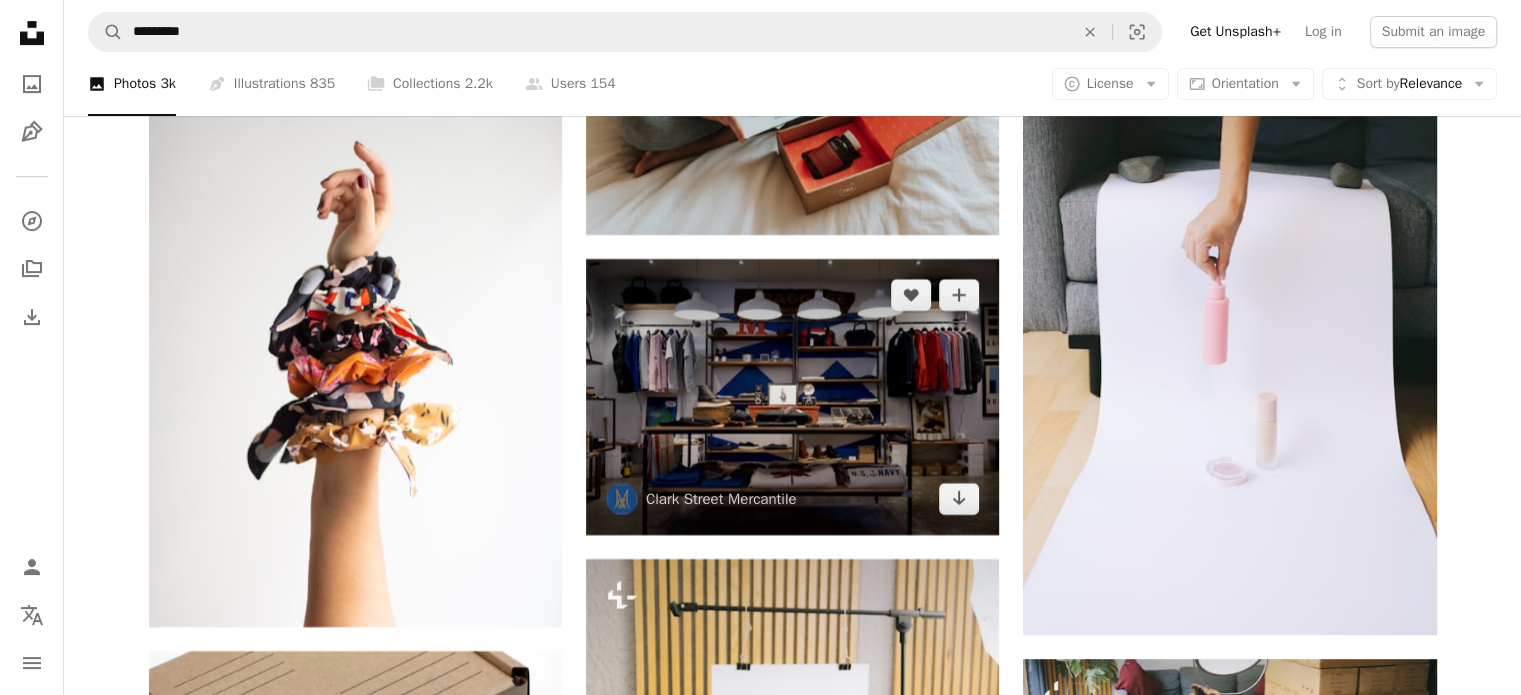 click at bounding box center (792, 397) 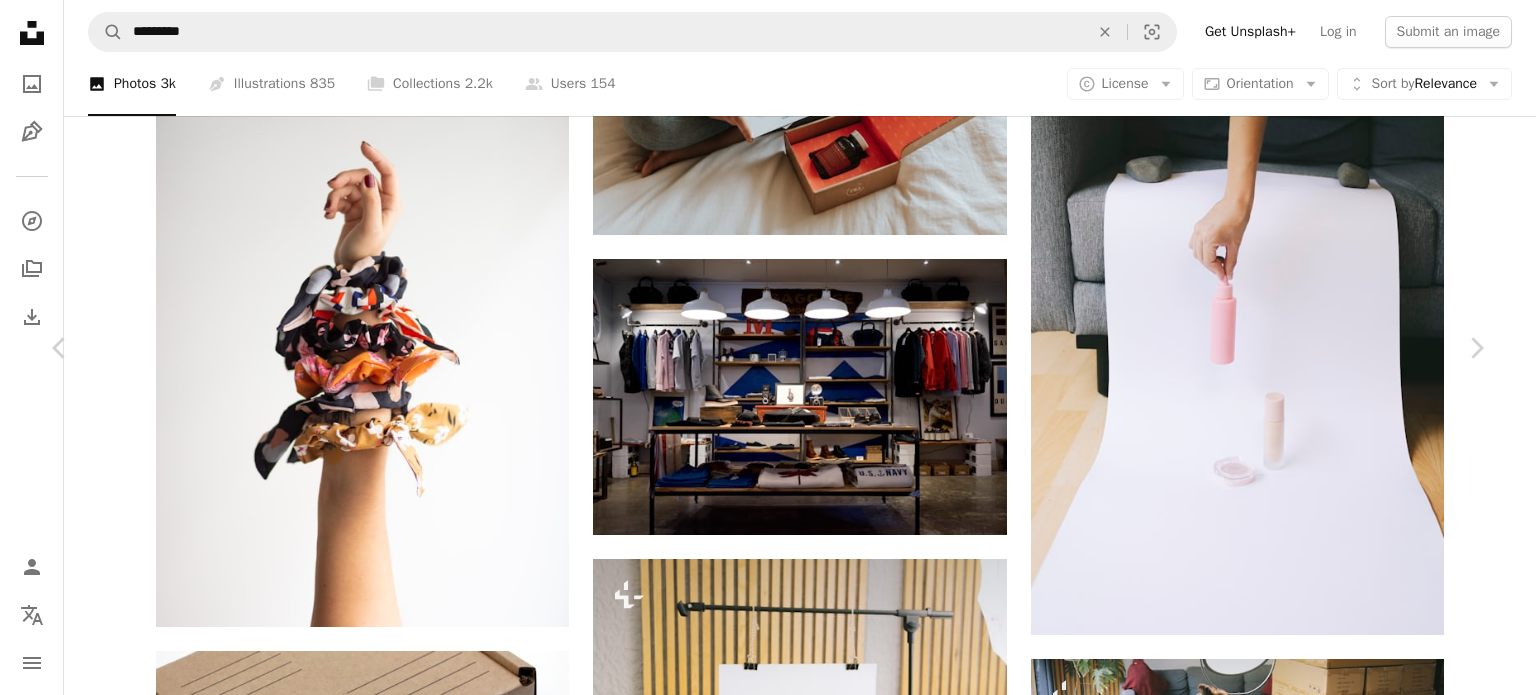 scroll, scrollTop: 1126, scrollLeft: 0, axis: vertical 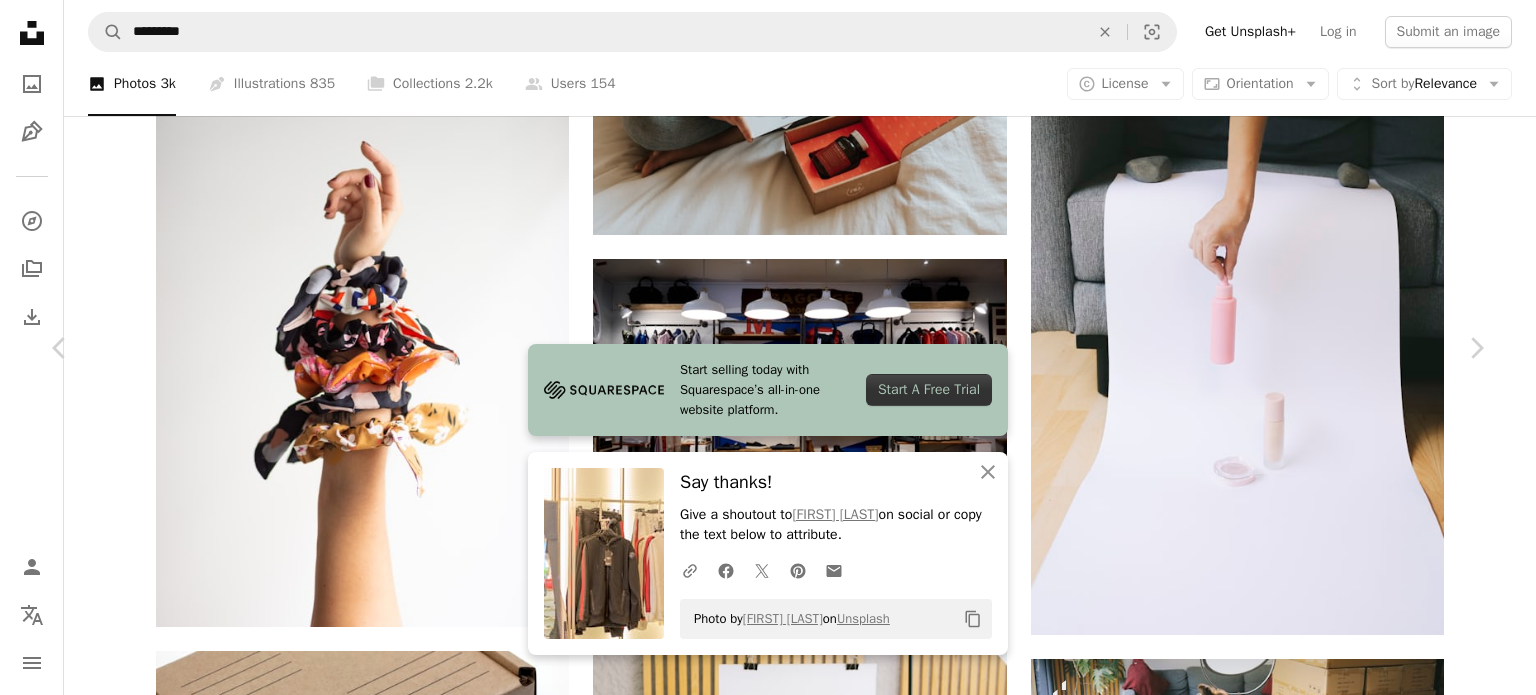 click on "Arrow pointing down" at bounding box center (499, 10181) 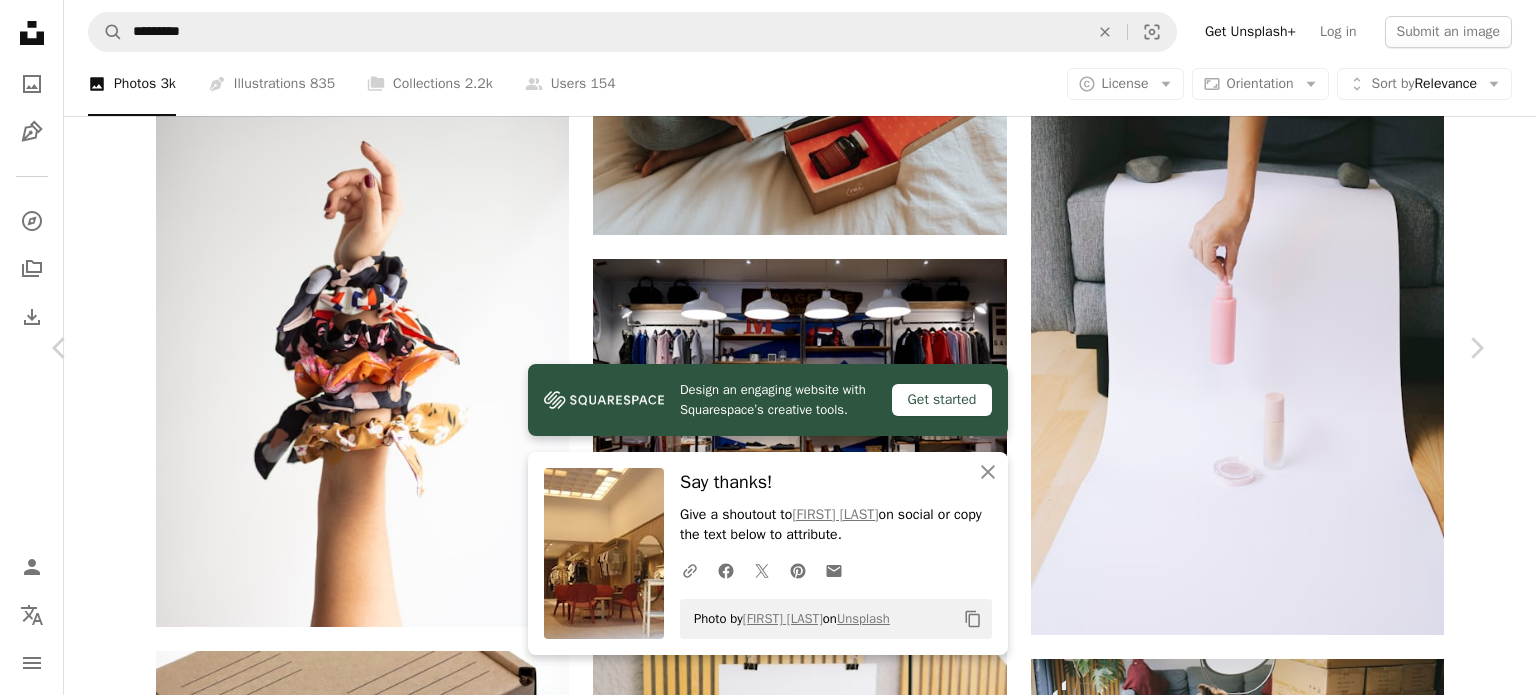 scroll, scrollTop: 9324, scrollLeft: 0, axis: vertical 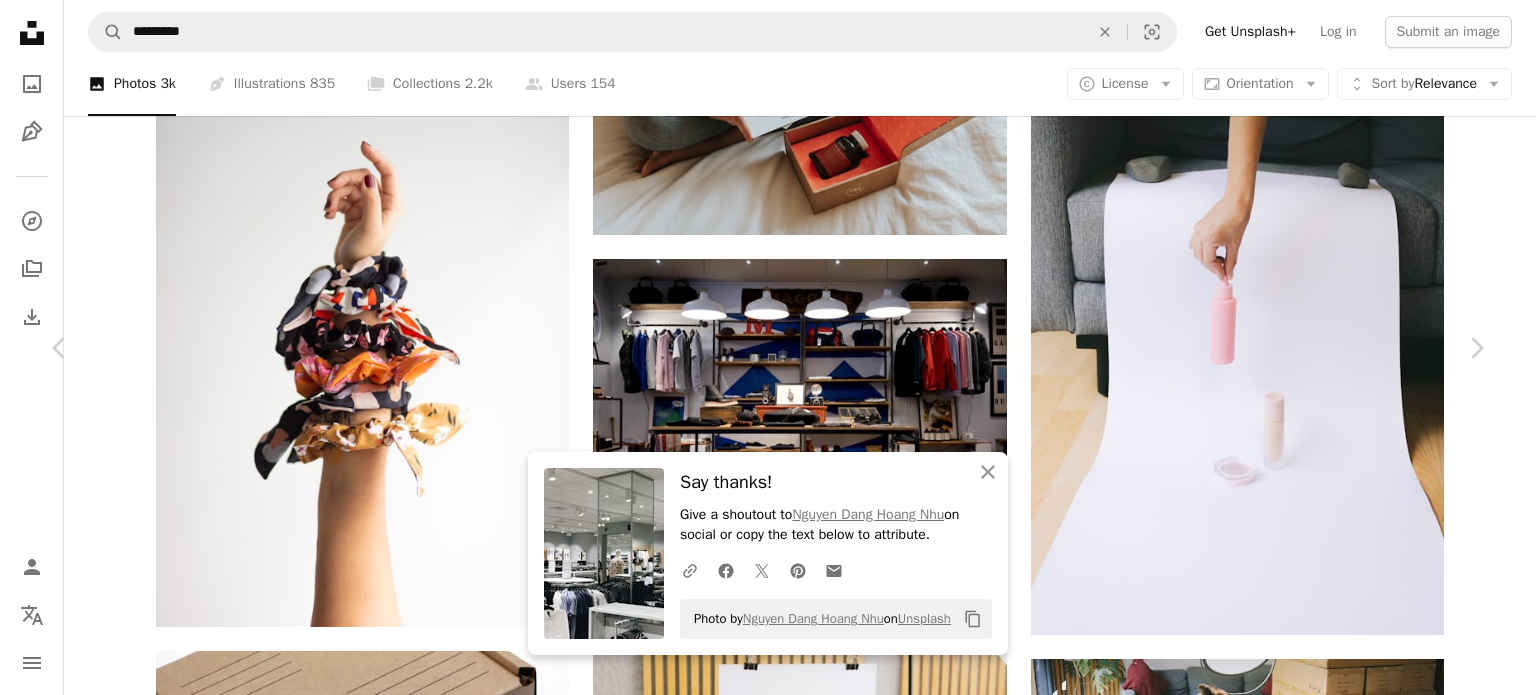 click on "Arrow pointing down" 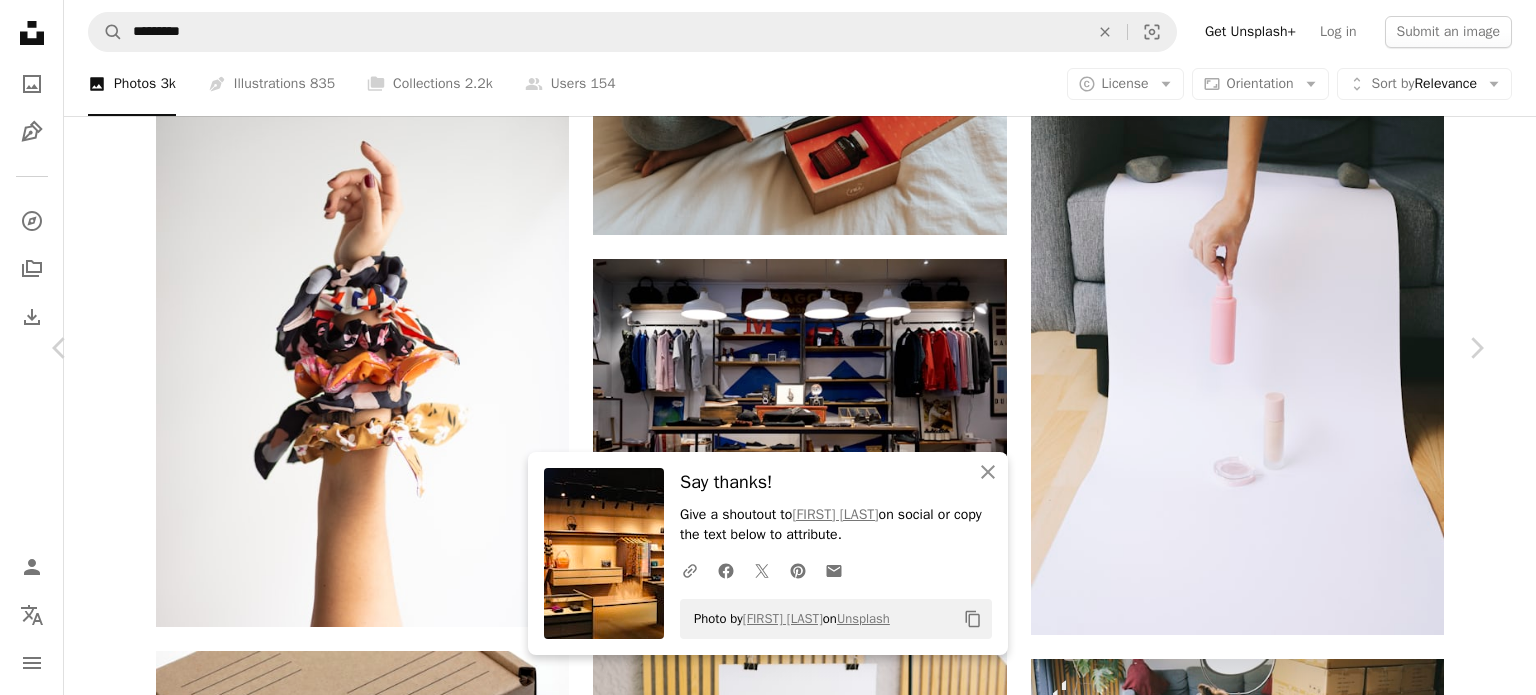 click on "An X shape" at bounding box center [20, 20] 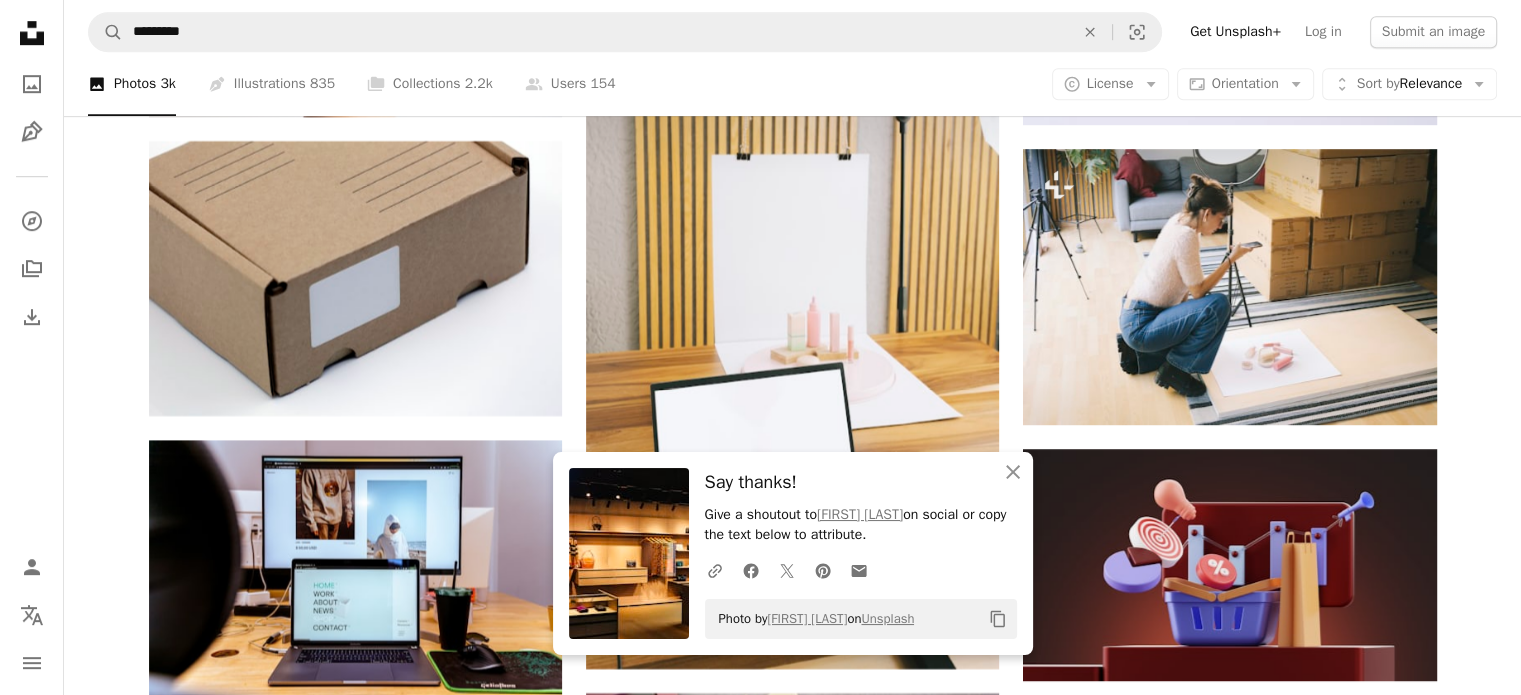 scroll, scrollTop: 8655, scrollLeft: 0, axis: vertical 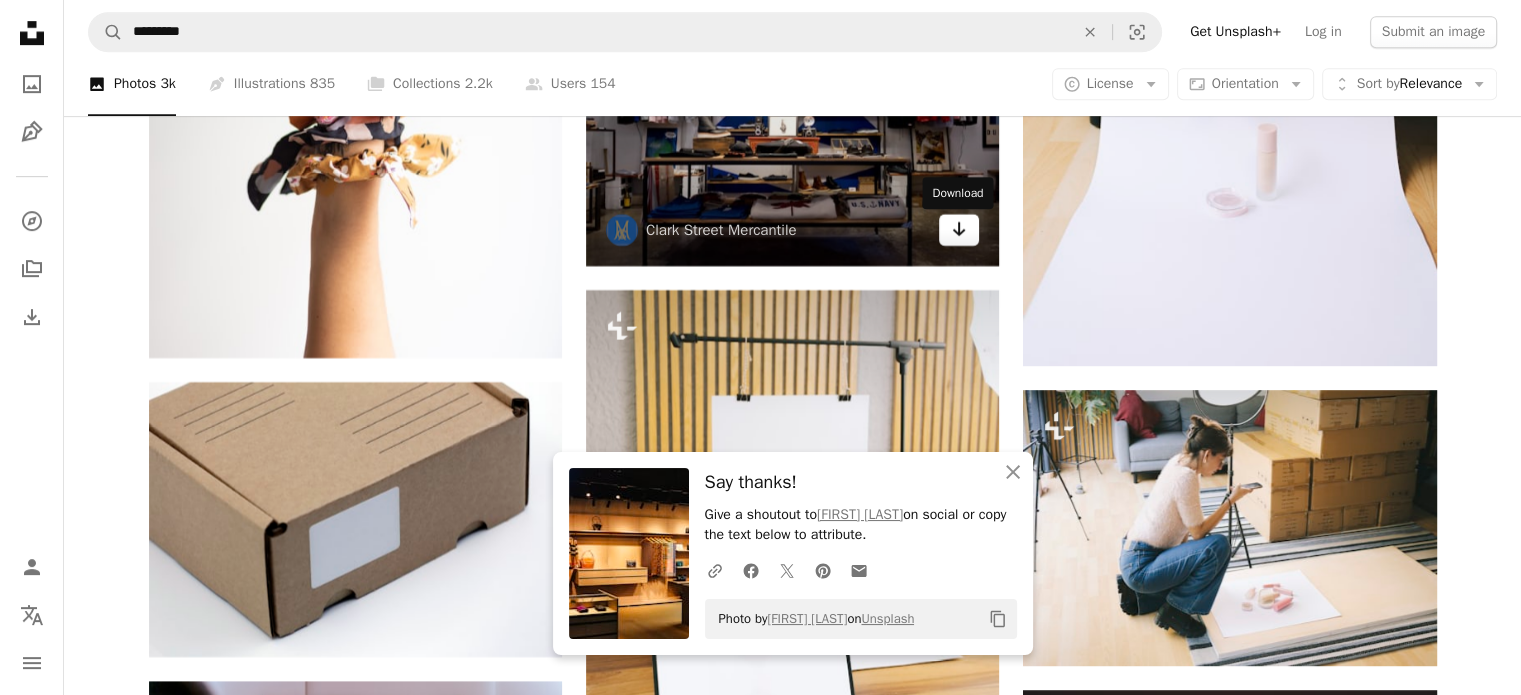 click on "Arrow pointing down" 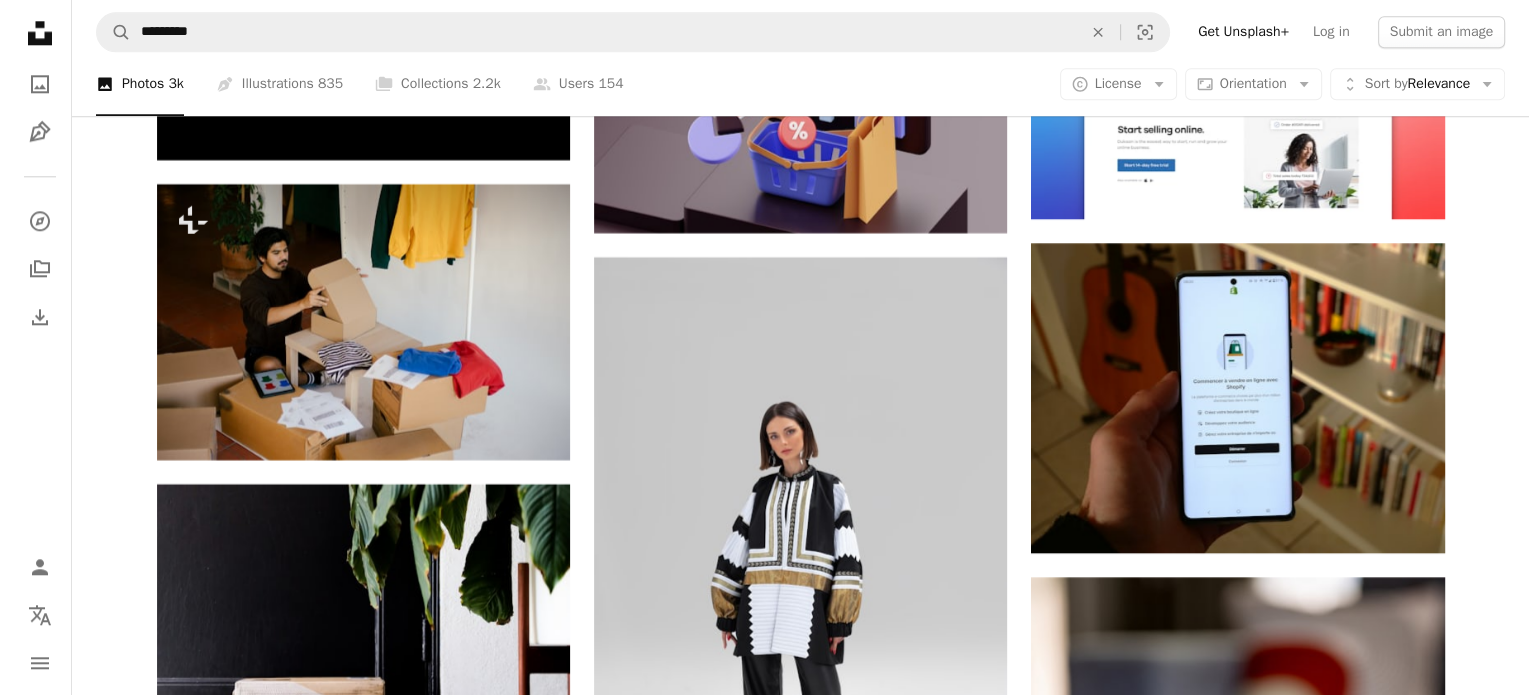 scroll, scrollTop: 9735, scrollLeft: 0, axis: vertical 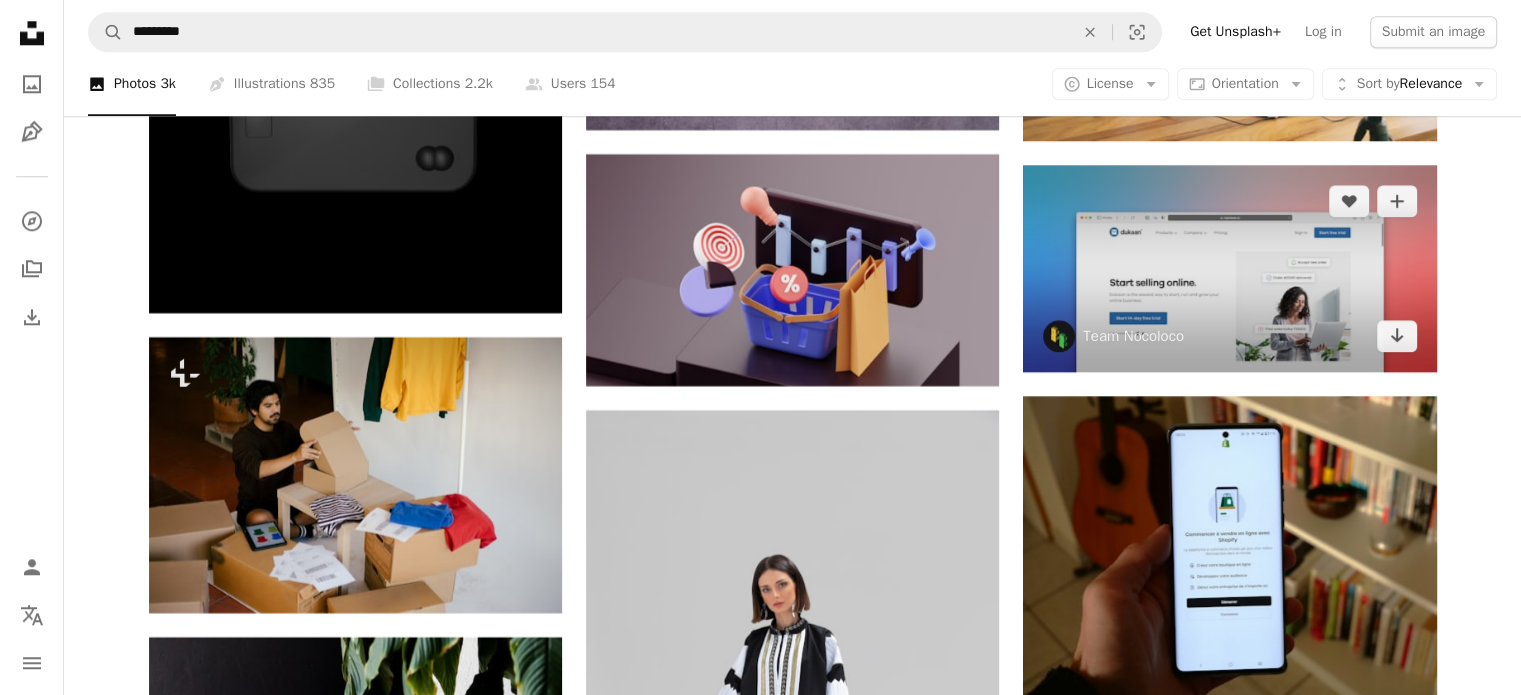 click at bounding box center [1229, 268] 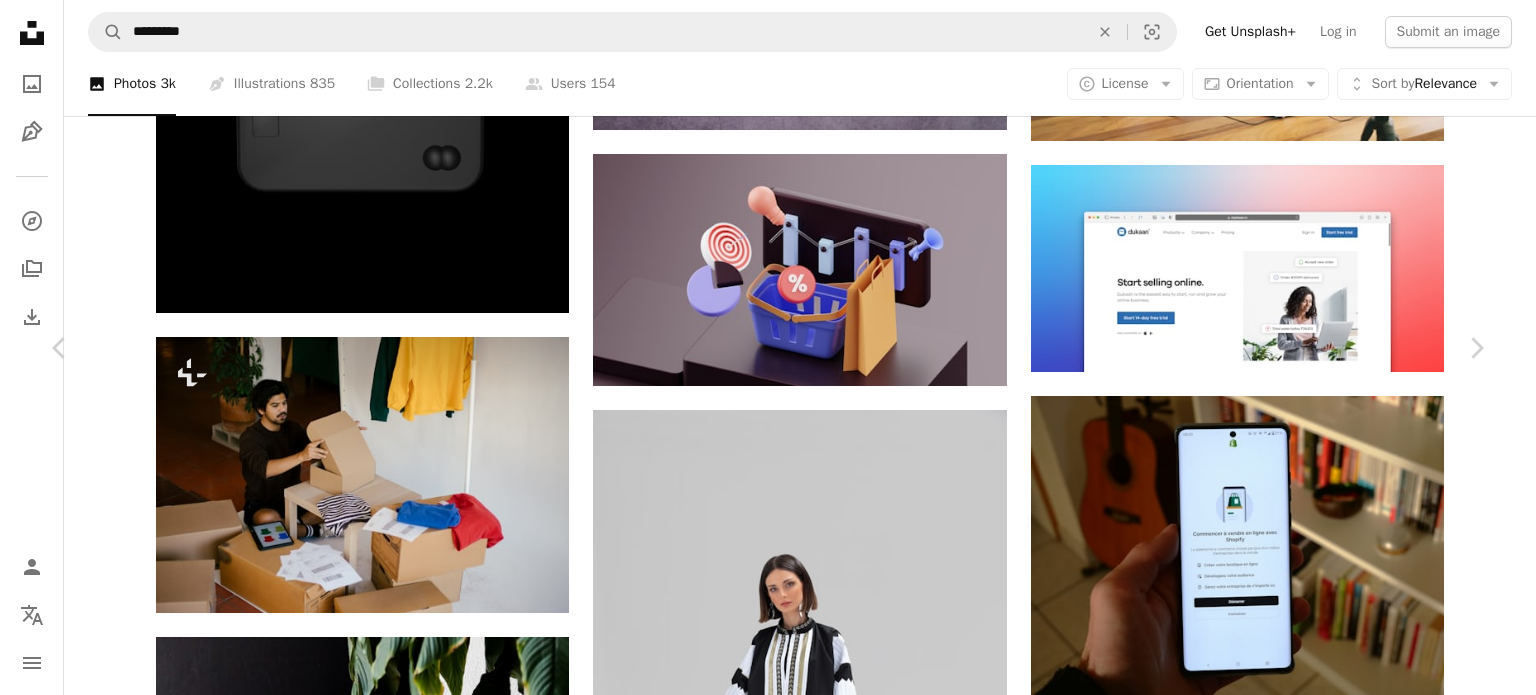 scroll, scrollTop: 984, scrollLeft: 0, axis: vertical 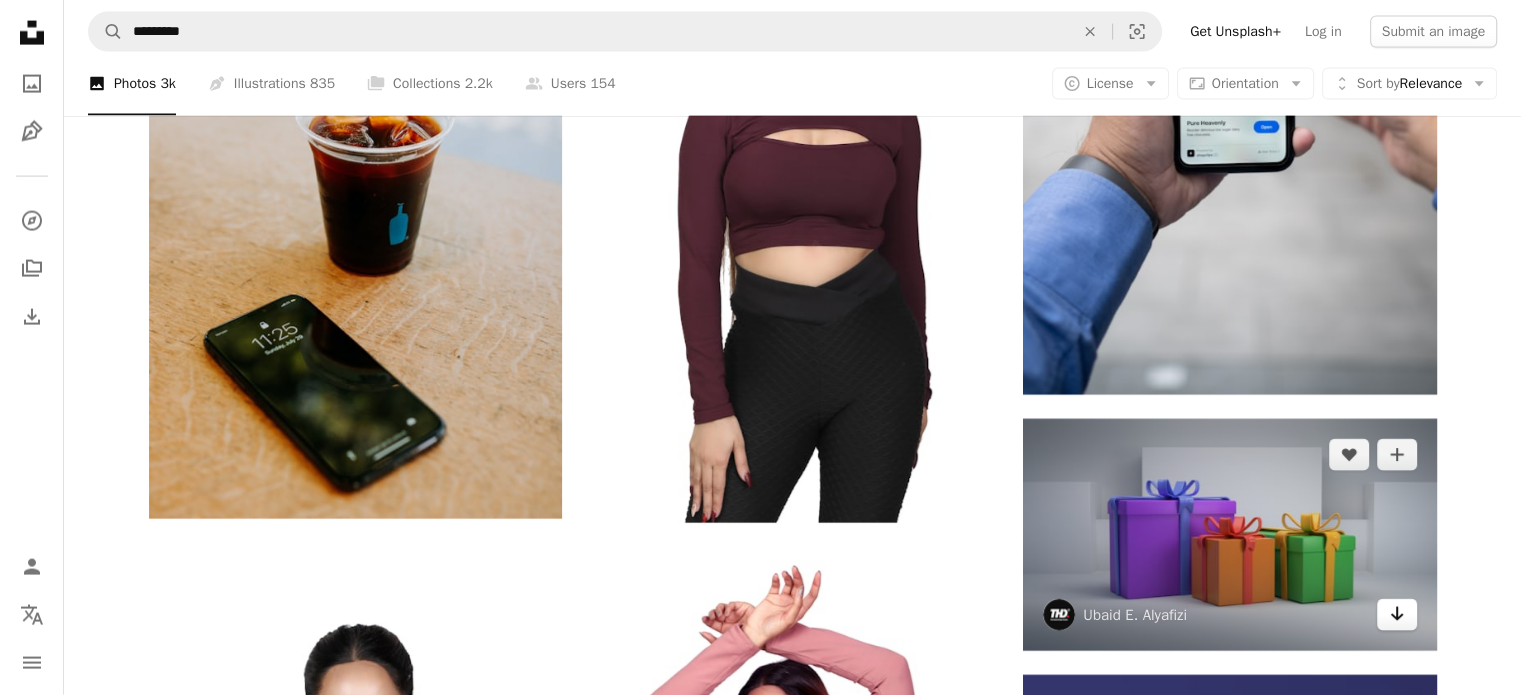 click on "Arrow pointing down" 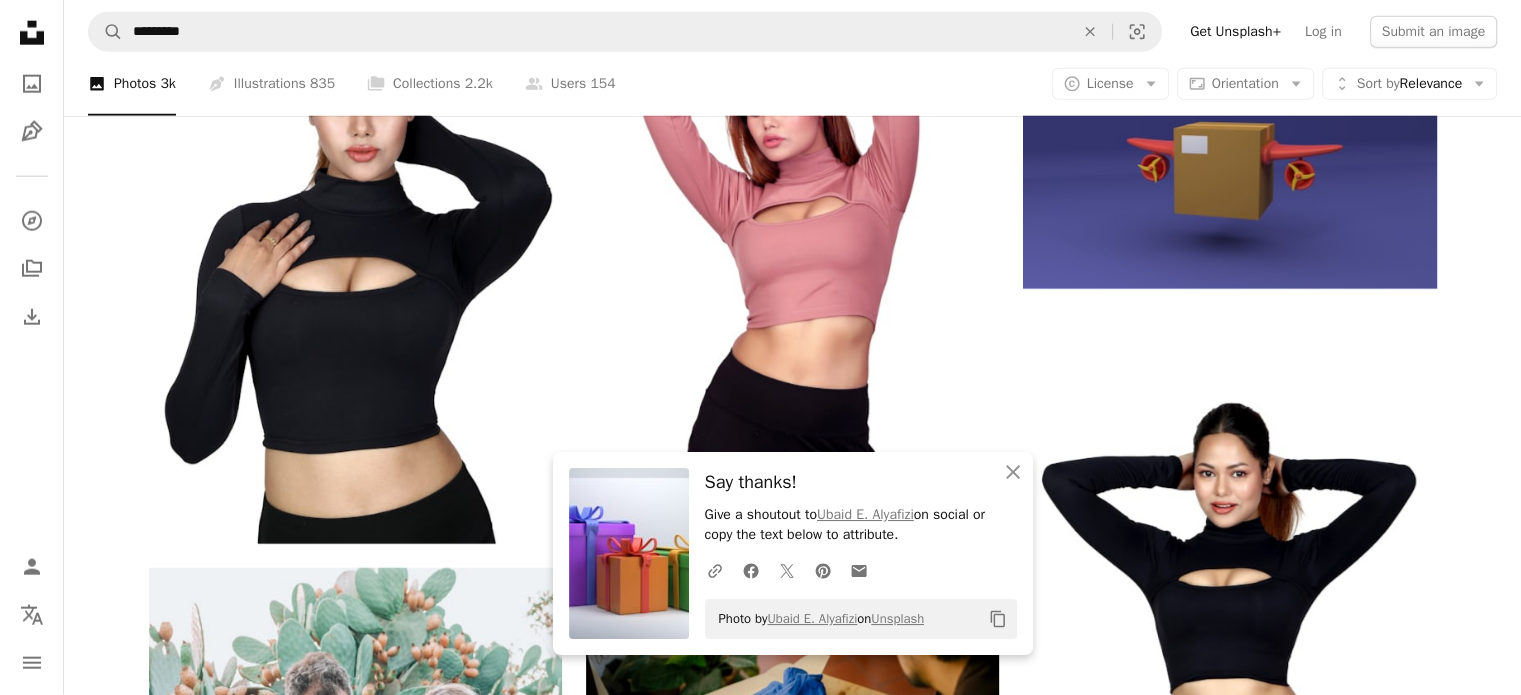 scroll, scrollTop: 12135, scrollLeft: 0, axis: vertical 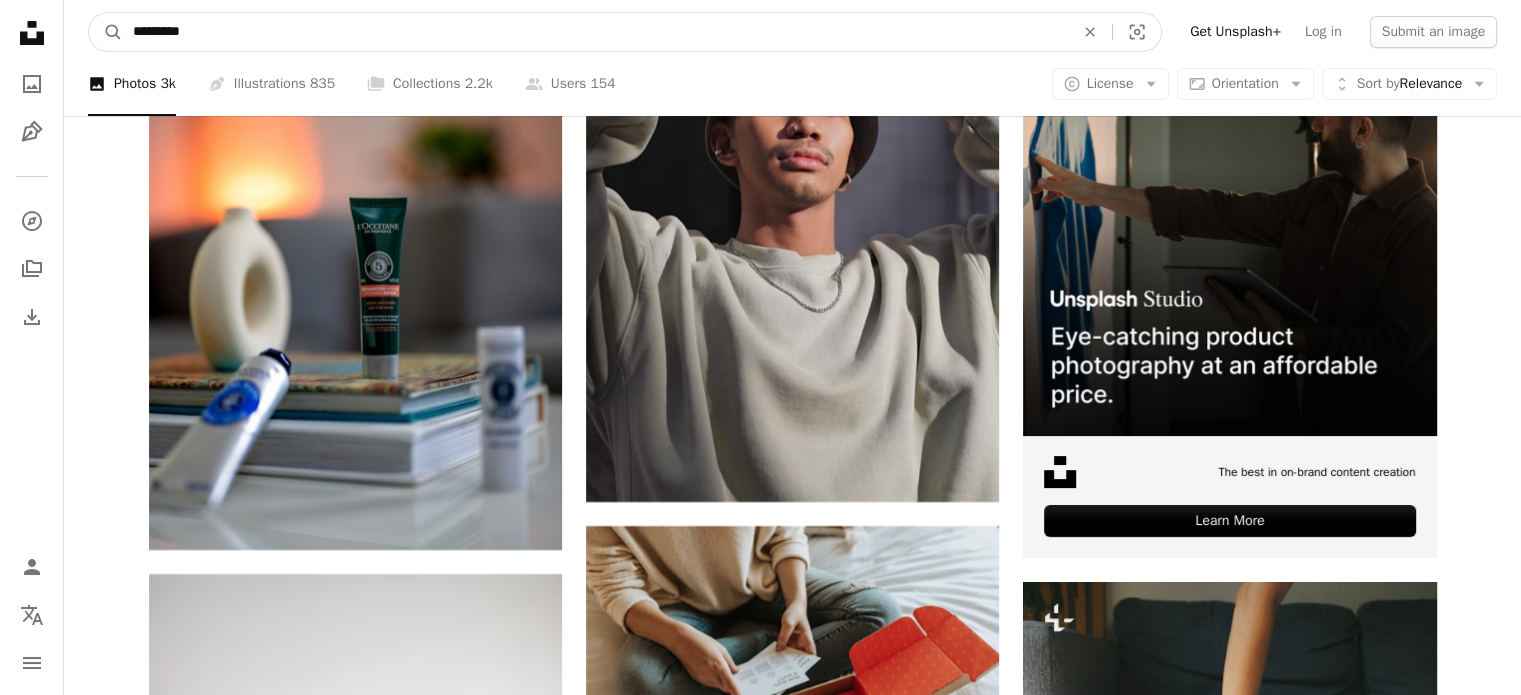 click on "*********" at bounding box center [595, 32] 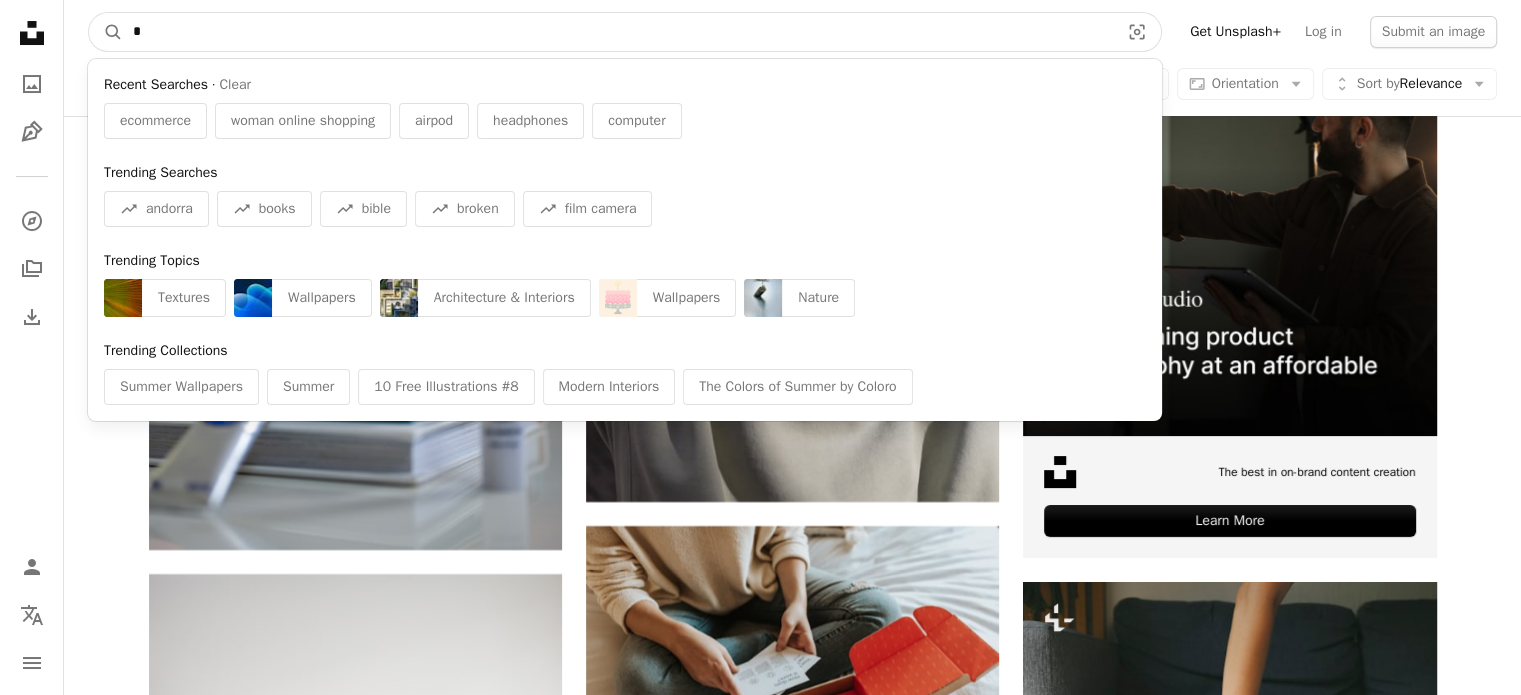 drag, startPoint x: 147, startPoint y: 93, endPoint x: 160, endPoint y: 120, distance: 29.966648 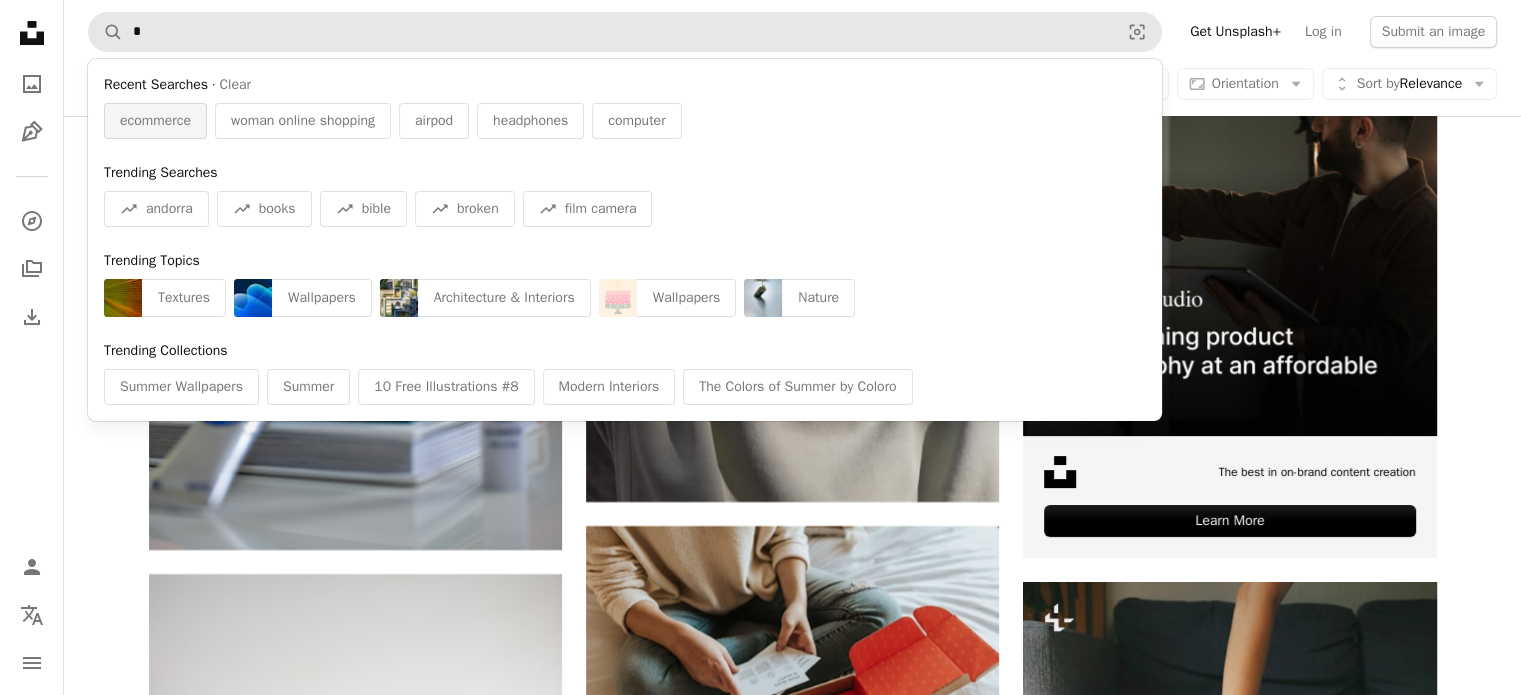 click on "ecommerce" at bounding box center [155, 121] 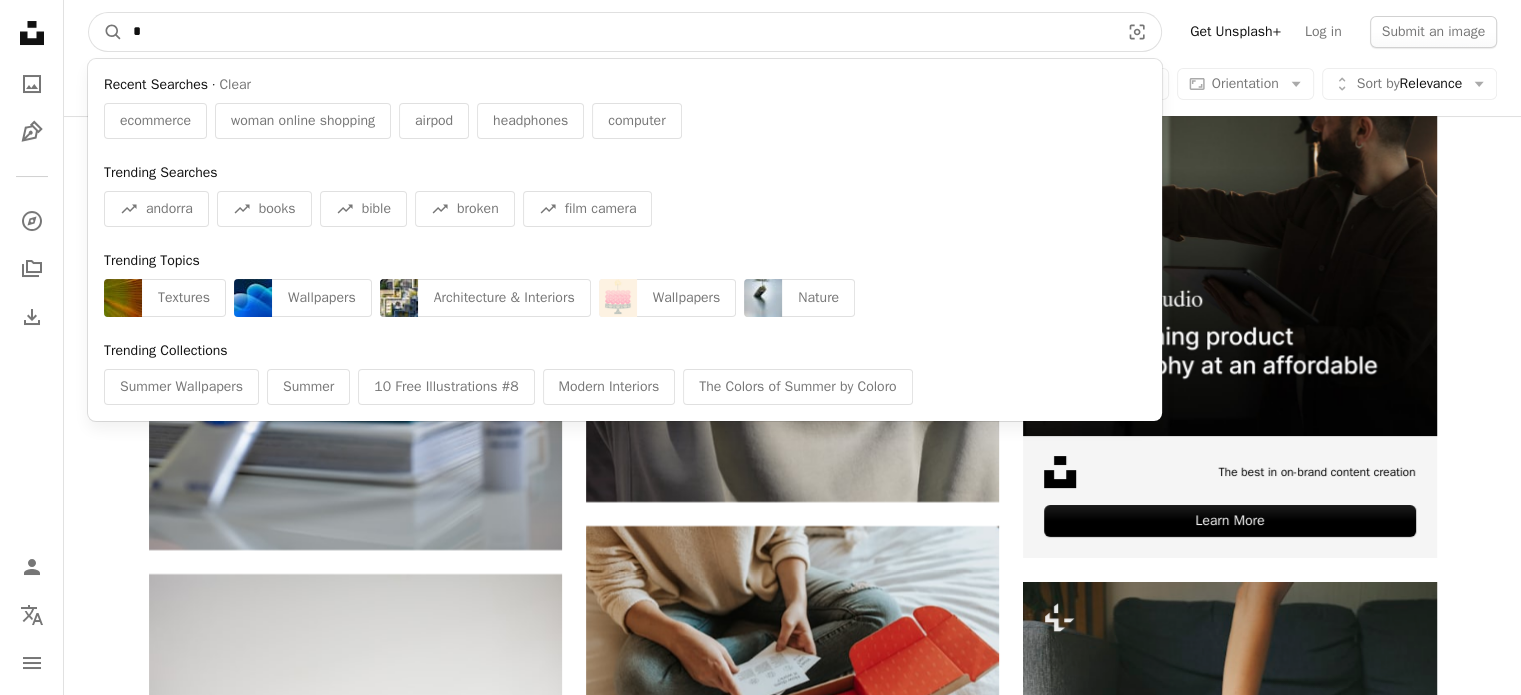 click at bounding box center (618, 32) 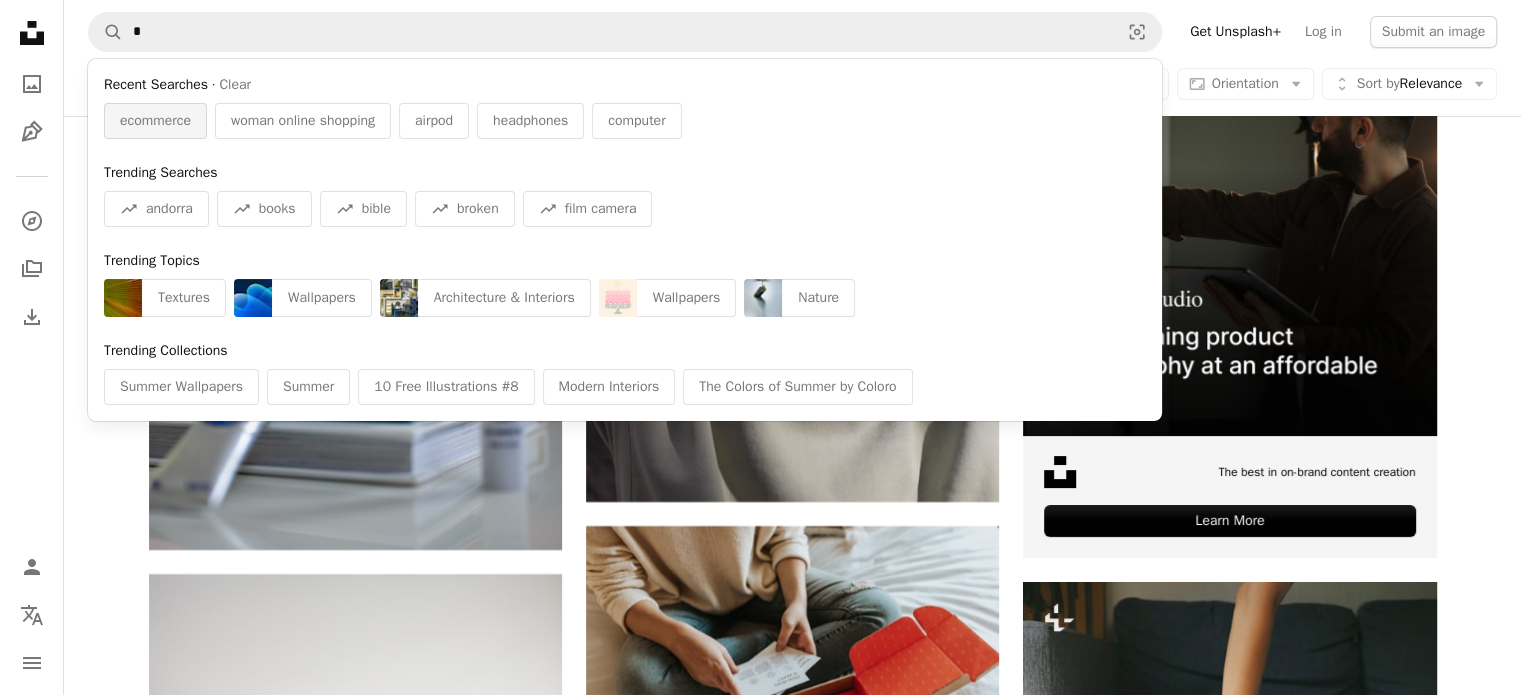 click on "ecommerce" at bounding box center [155, 121] 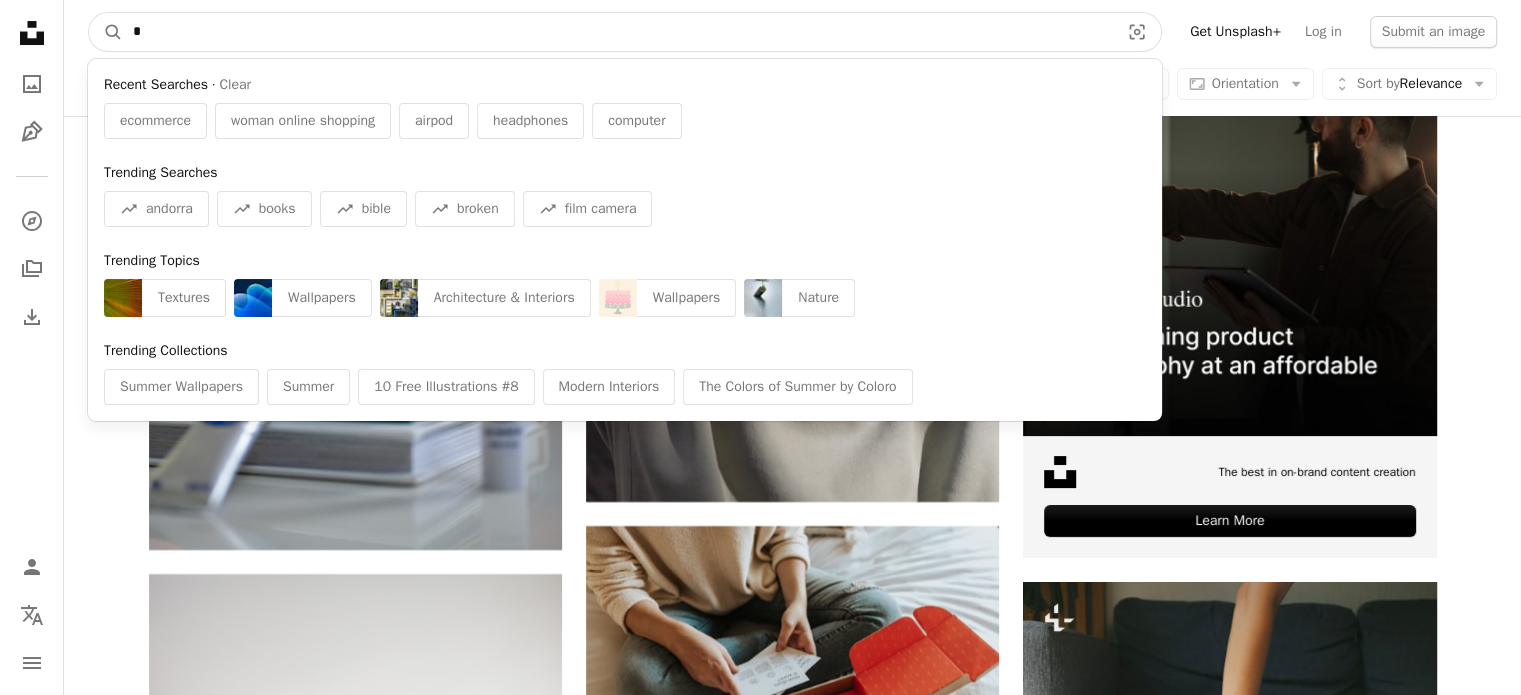 click at bounding box center [618, 32] 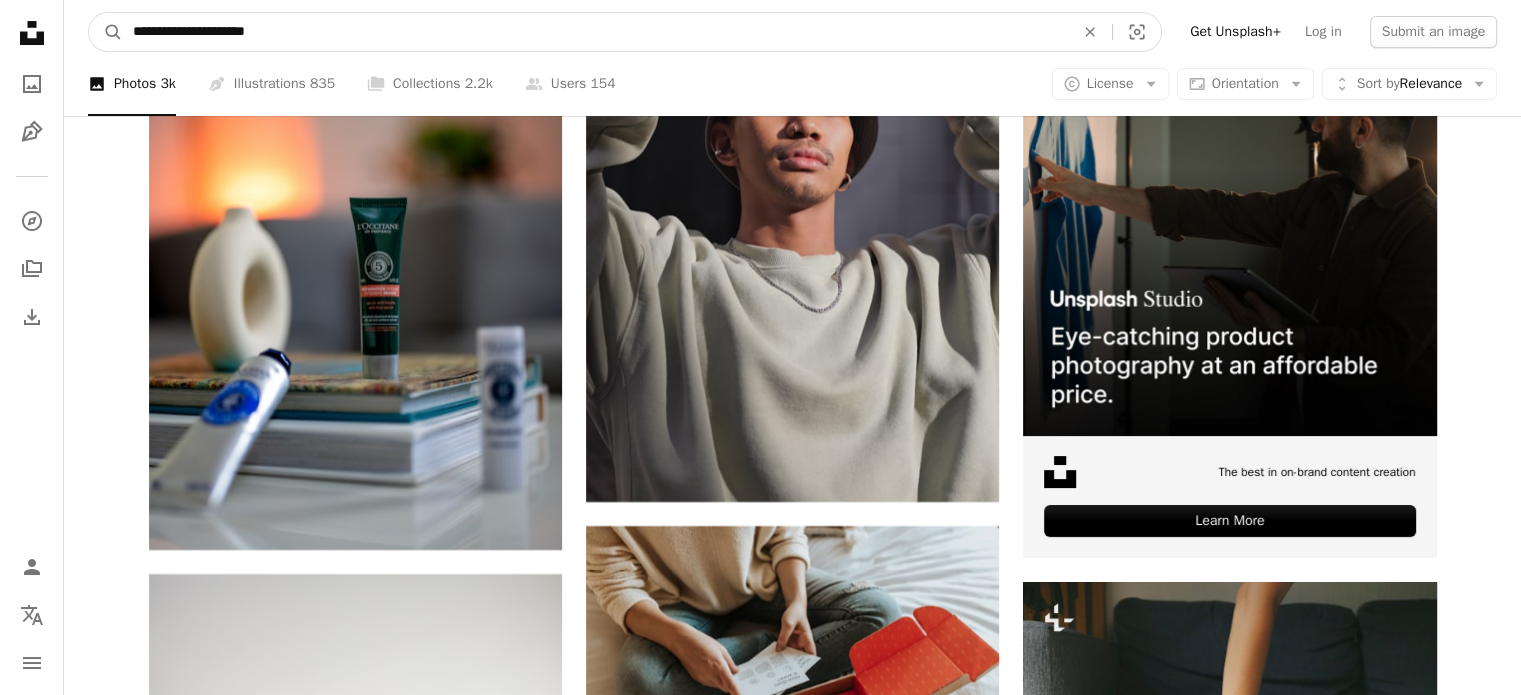 type on "**********" 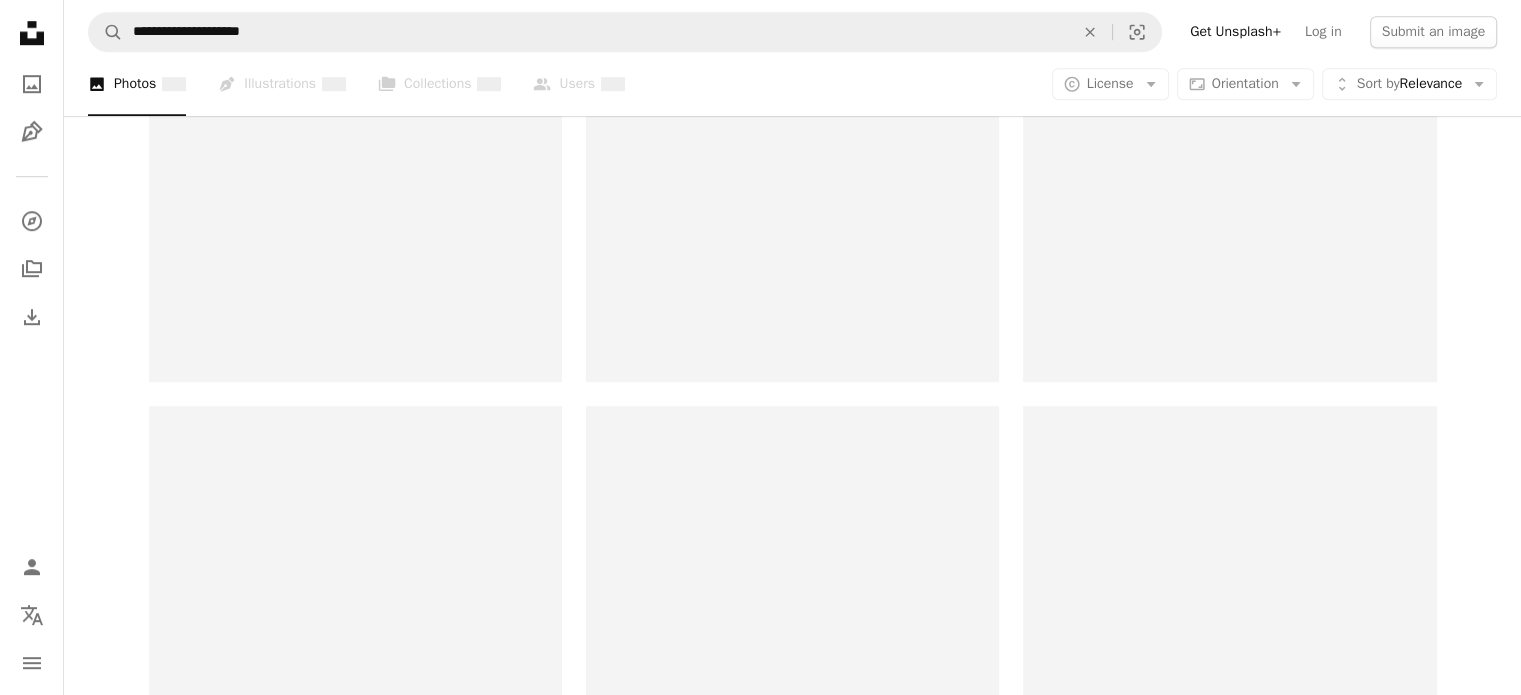 scroll, scrollTop: 0, scrollLeft: 0, axis: both 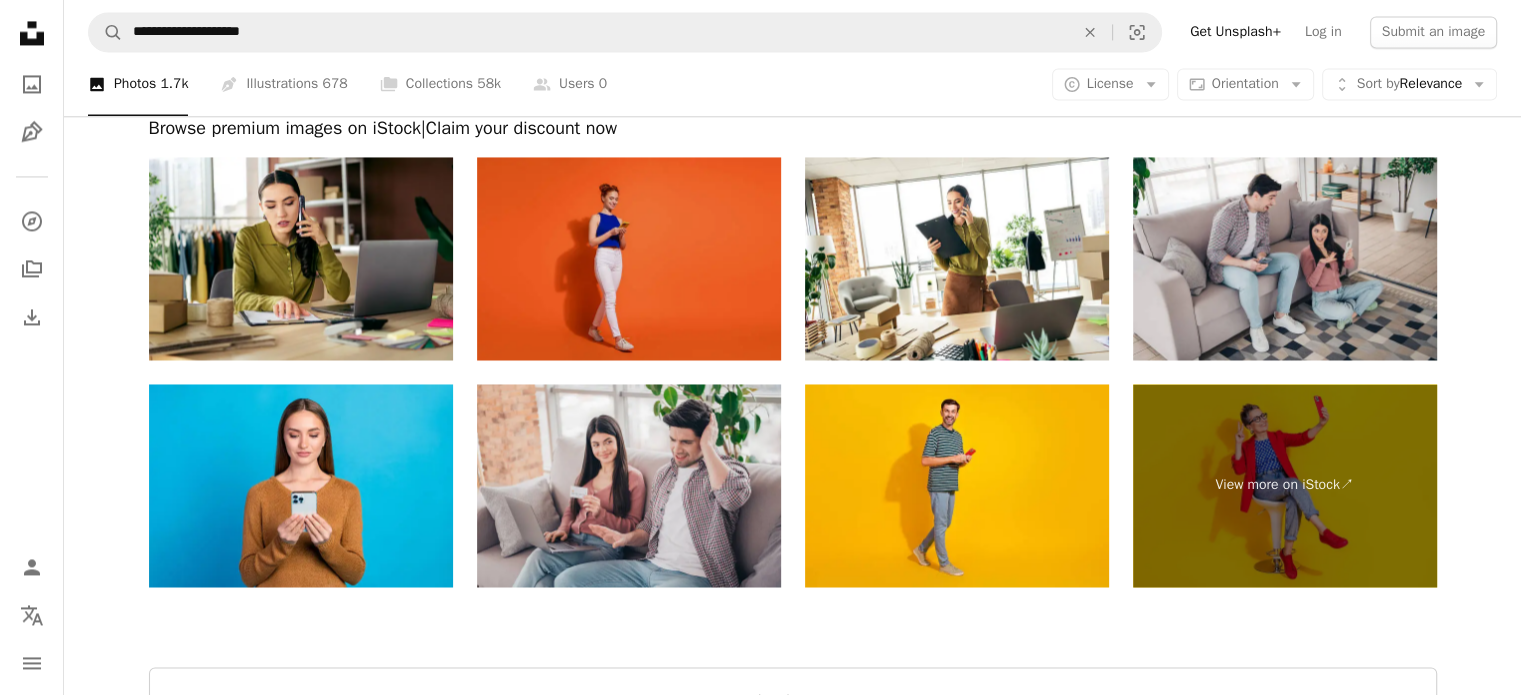 click at bounding box center [629, 258] 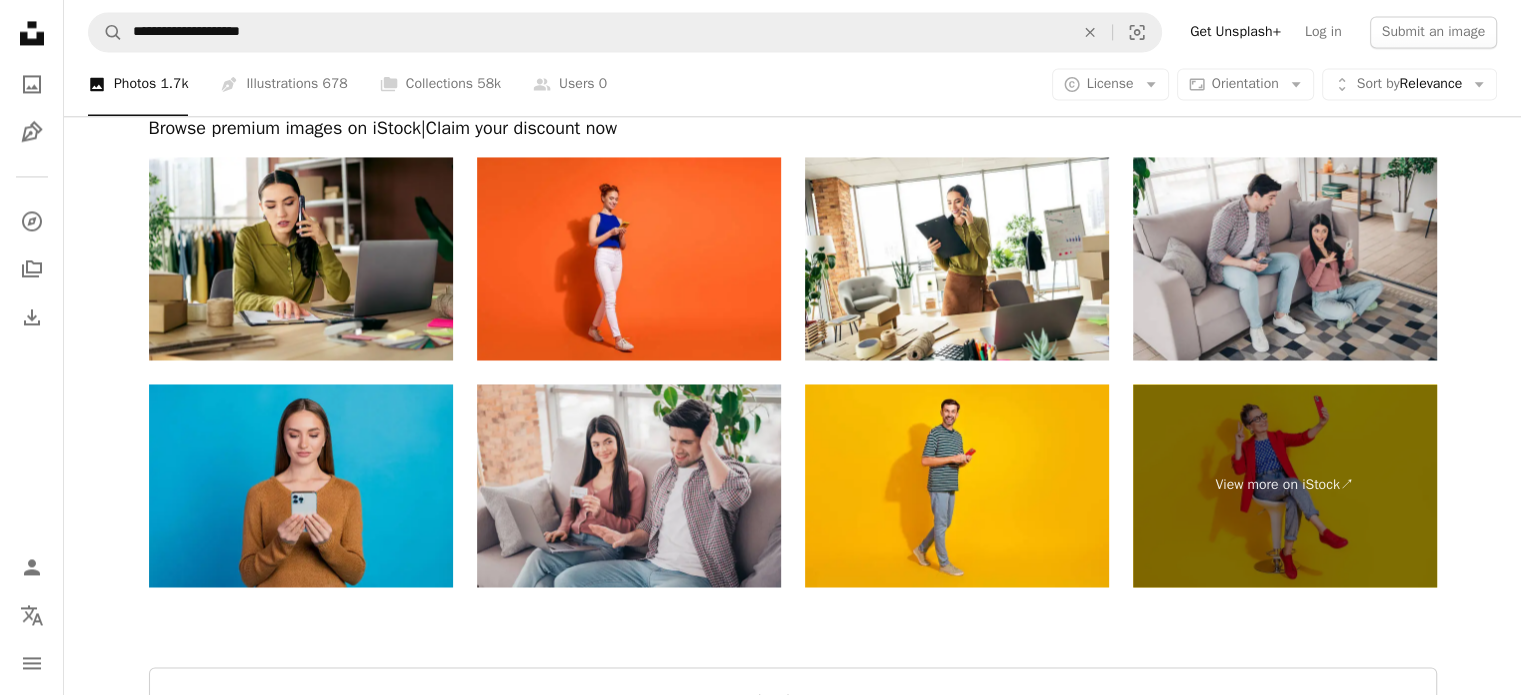 click at bounding box center (301, 485) 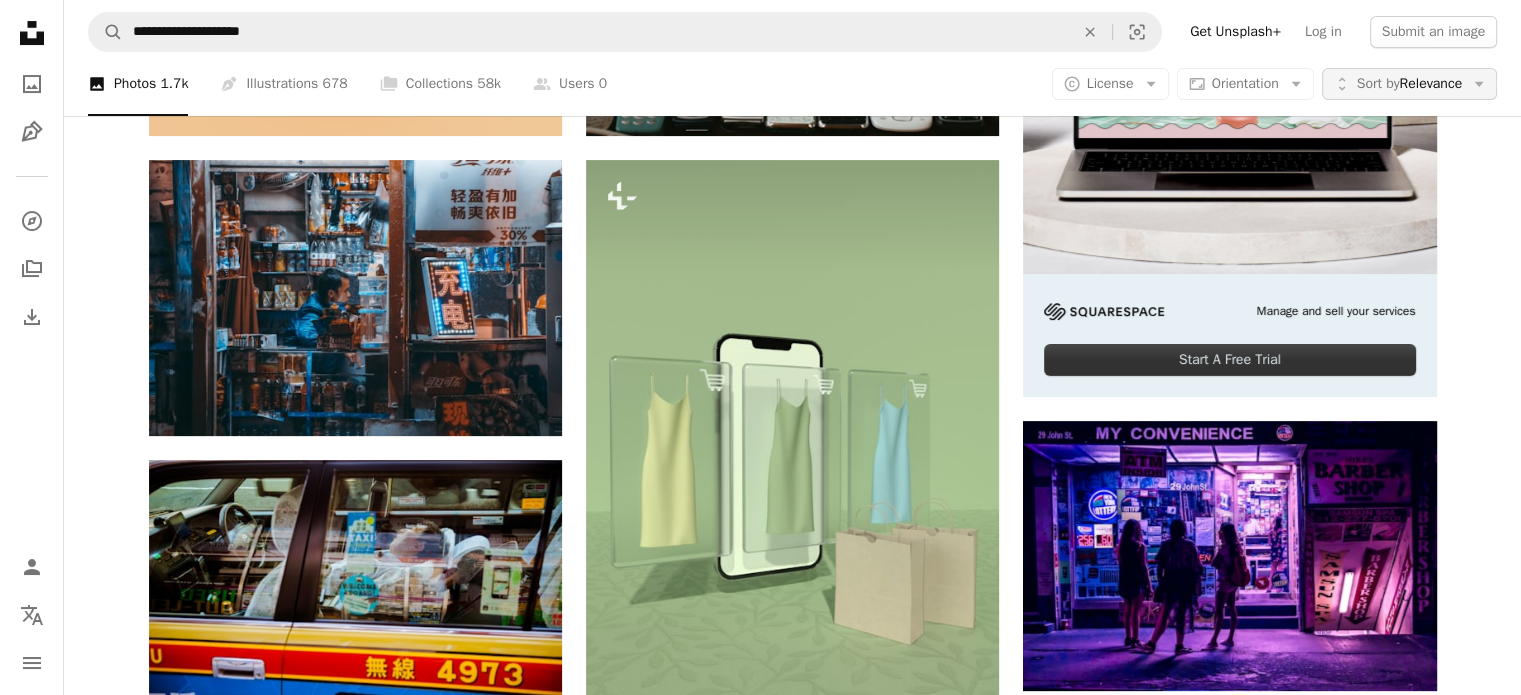 scroll, scrollTop: 326, scrollLeft: 0, axis: vertical 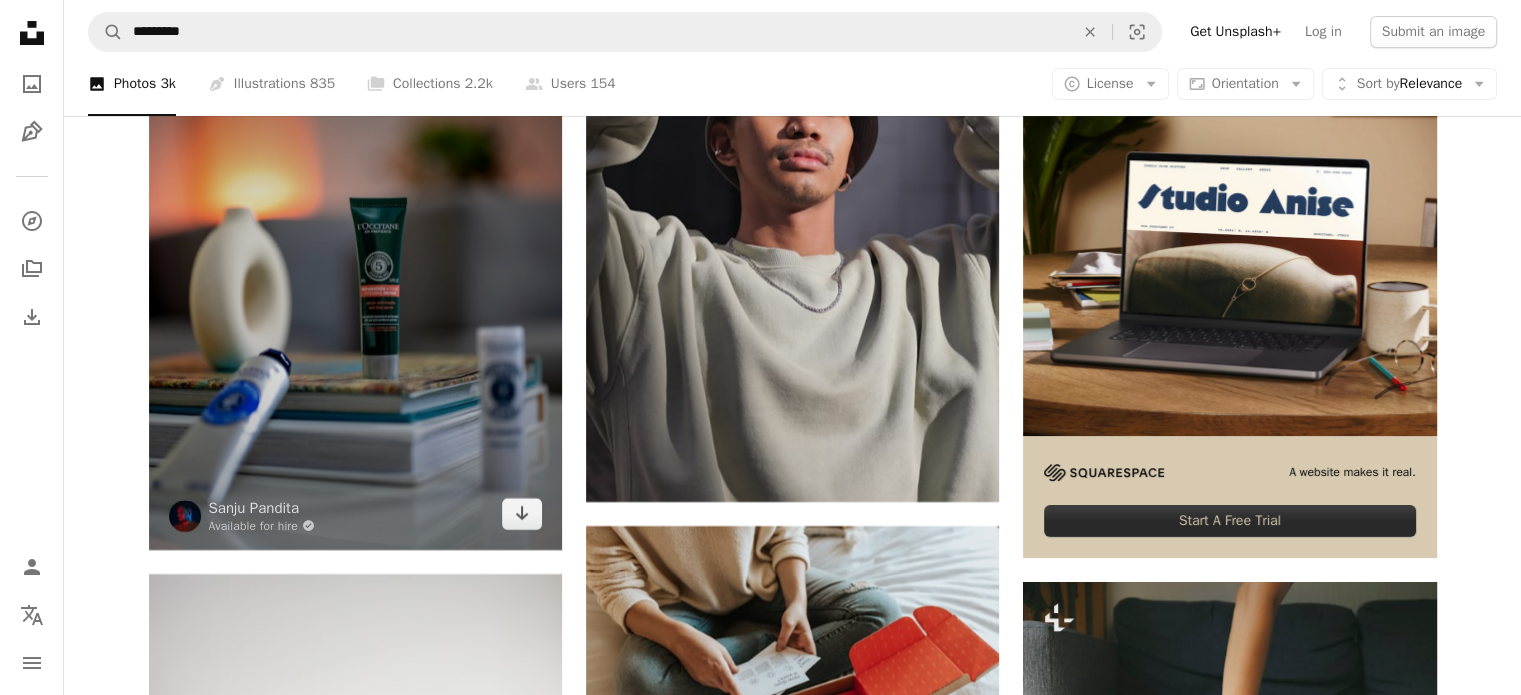 click at bounding box center [355, 291] 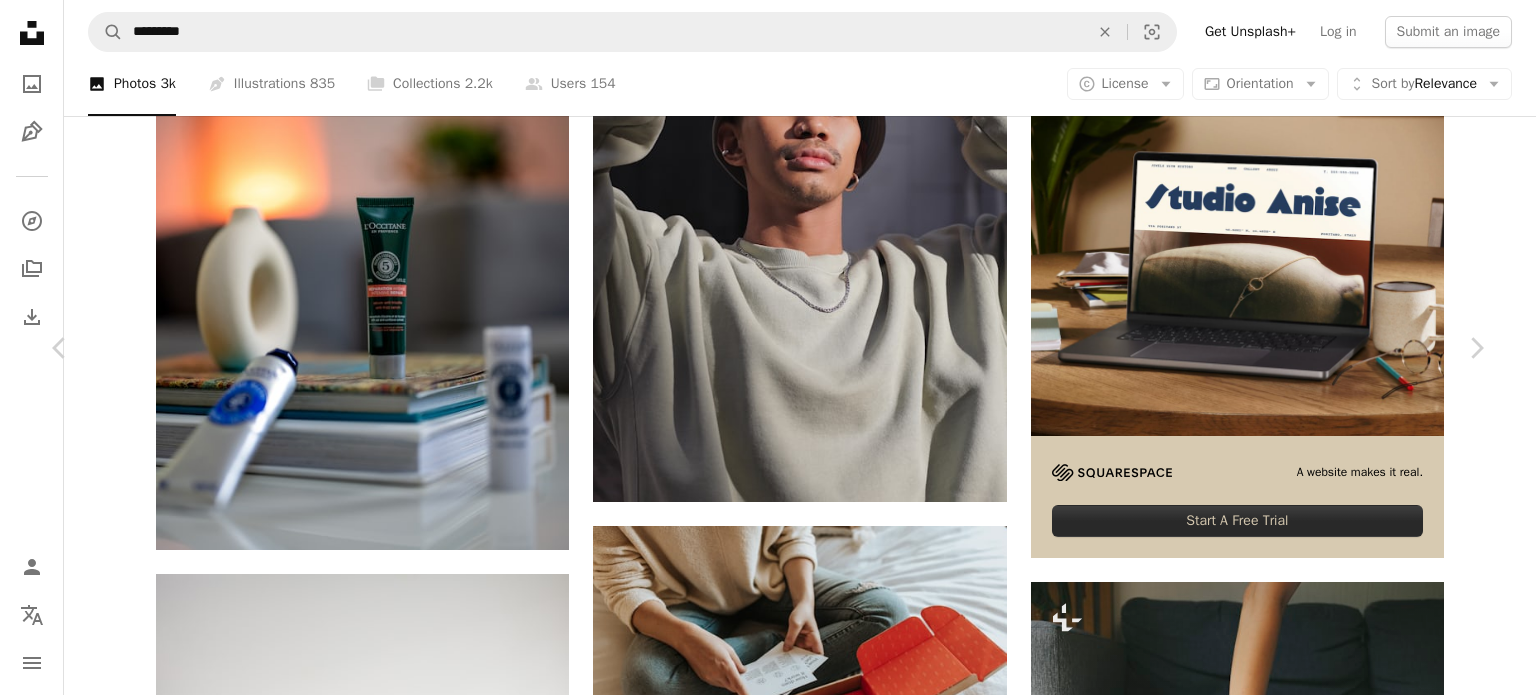 click on "An X shape Chevron left Chevron right [FIRST] [LAST] Available for hire A checkmark inside of a circle A heart A plus sign Edit image   Plus sign for Unsplash+ Download free Chevron down Zoom in Views [NUMBER], [NUMBER] Downloads [NUMBER] A forward-right arrow Share Info icon Info More Actions Calendar outlined Published on  [DATE], [YEAR] Safety Free to use under the  Unsplash License background health photography beauty product skin france ecommerce care bottle product photography cosmetics light background product background cream light colour lotion gel ecommerce product photography furniture Public domain images Browse premium related images on iStock  |  Save 20% with code UNSPLASH20 Related images" at bounding box center [768, 15514] 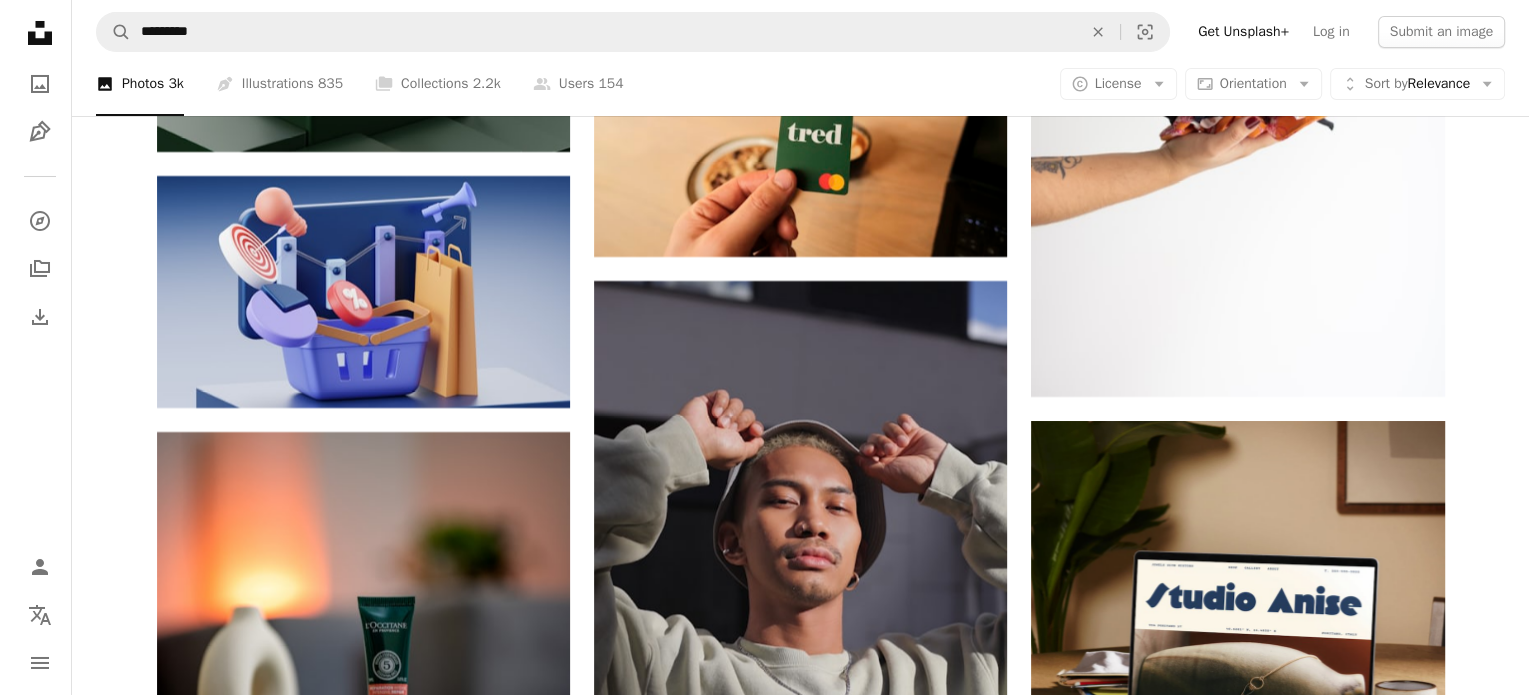scroll, scrollTop: 7459, scrollLeft: 0, axis: vertical 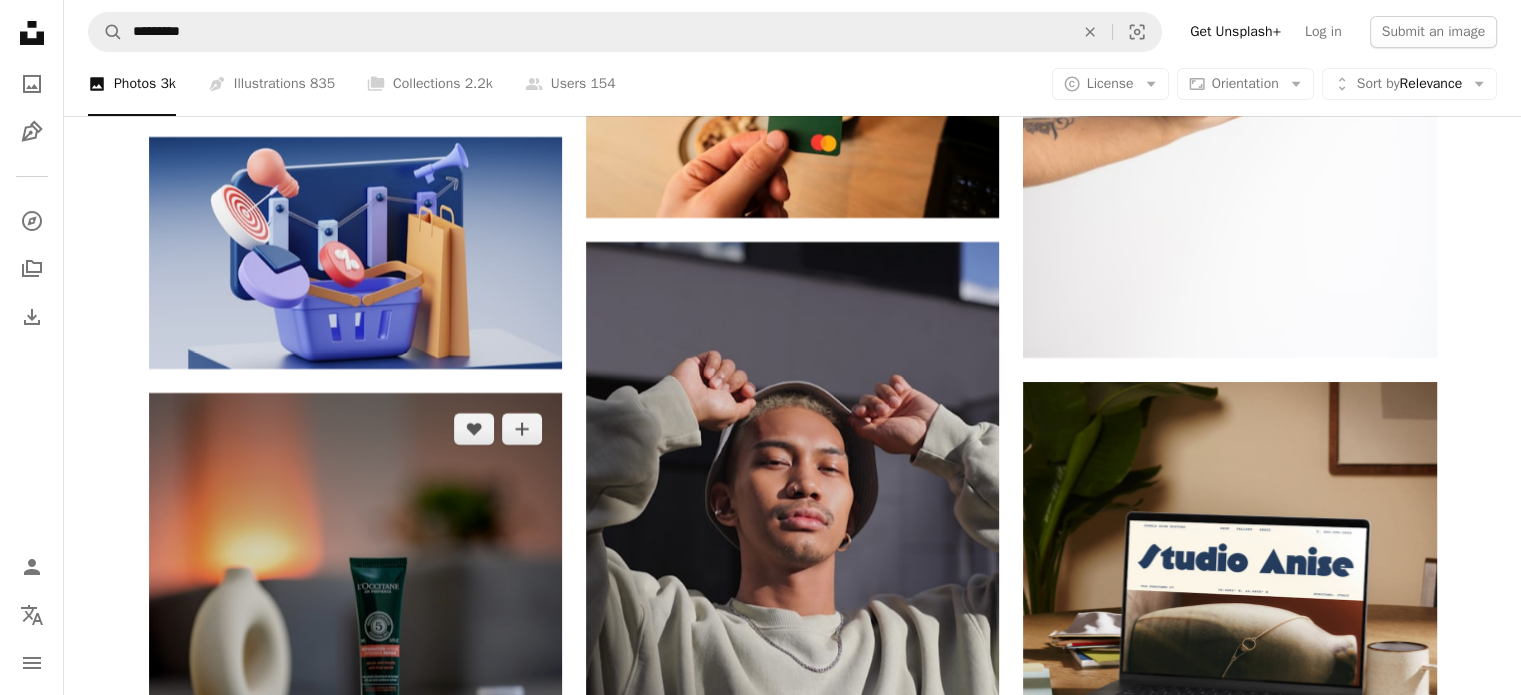 click at bounding box center [355, 651] 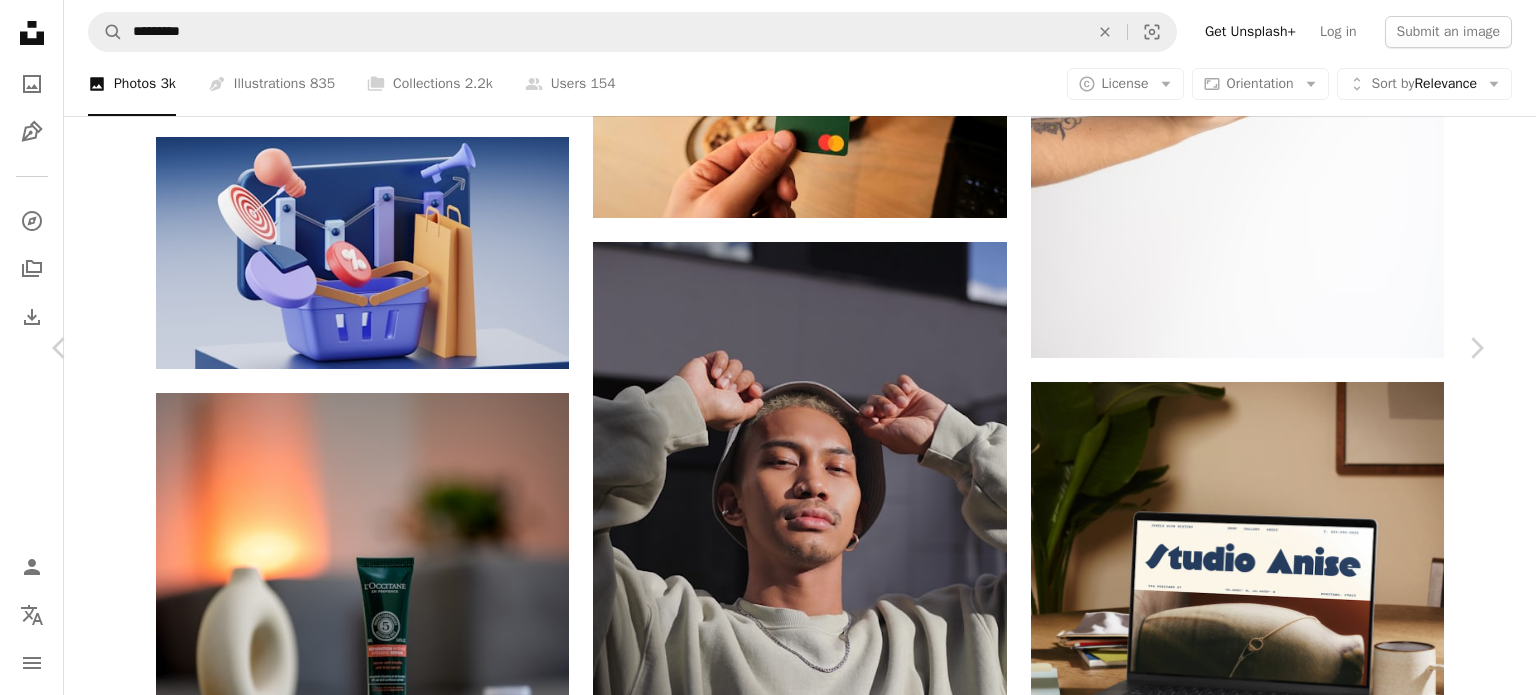 click on "Zoom in" at bounding box center [760, 15905] 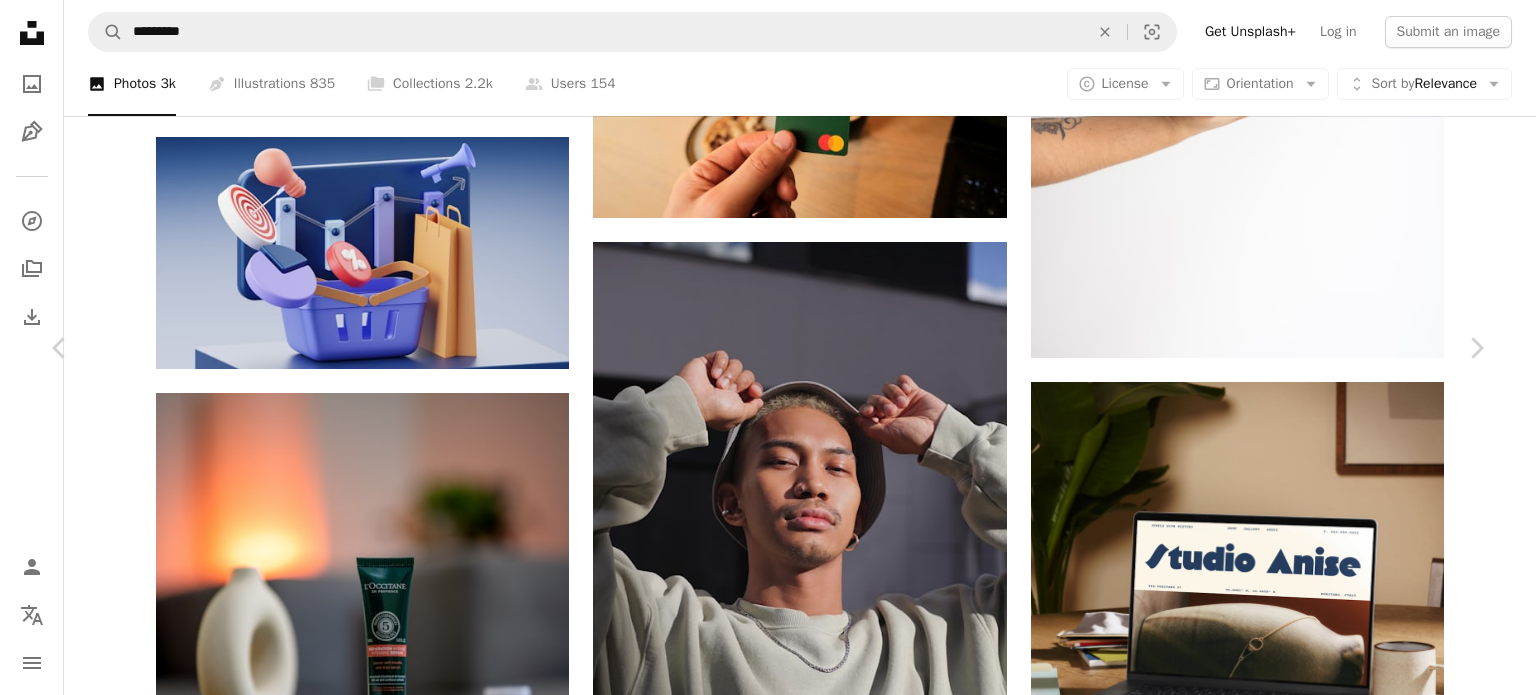 scroll, scrollTop: 1274, scrollLeft: 0, axis: vertical 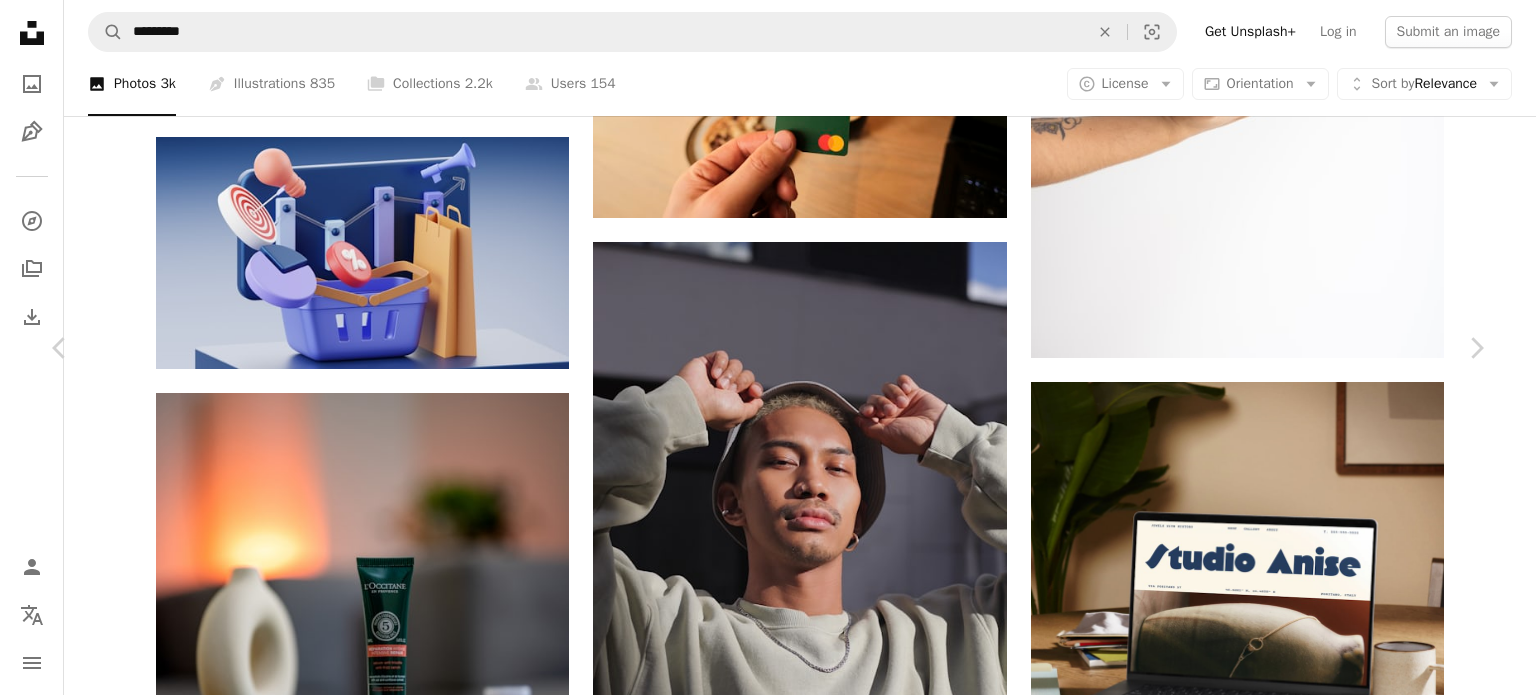 drag, startPoint x: 1527, startPoint y: 155, endPoint x: 1535, endPoint y: 202, distance: 47.67599 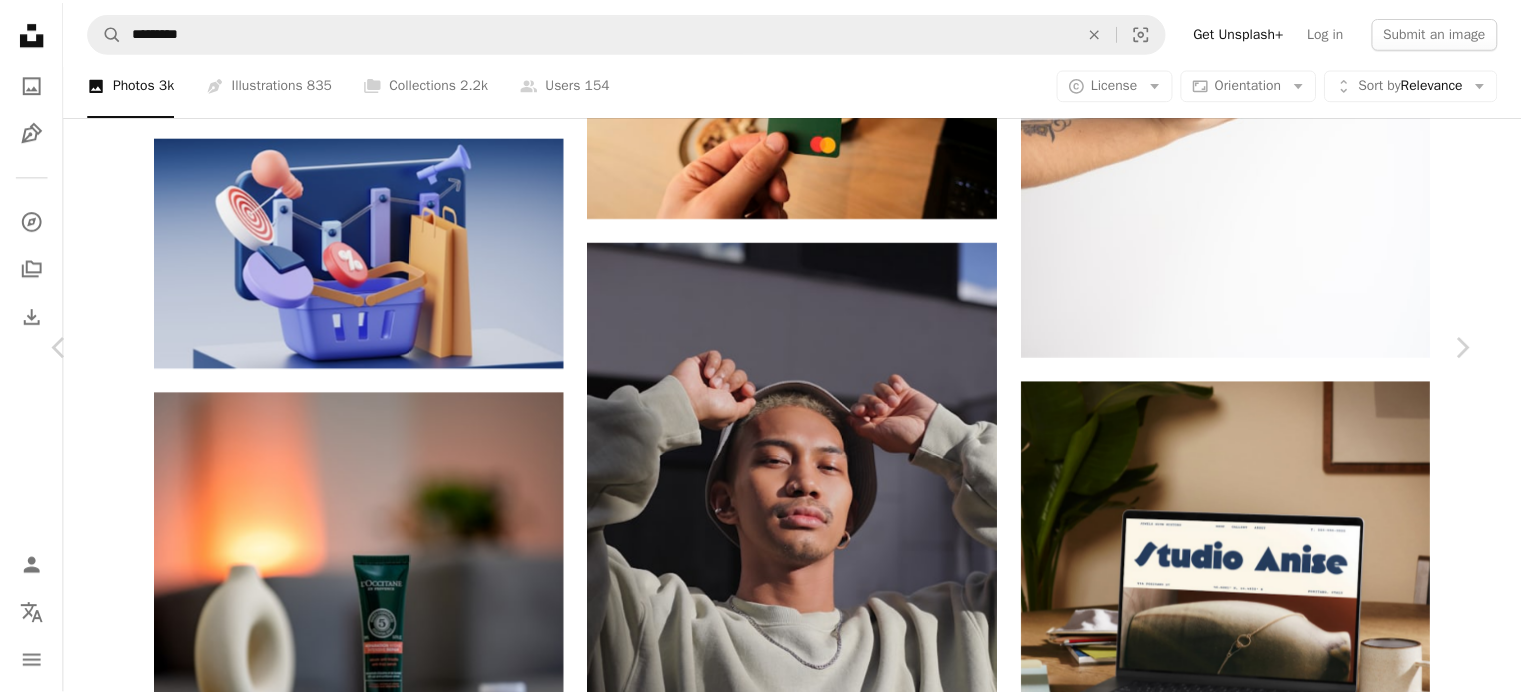 scroll, scrollTop: 1375, scrollLeft: 0, axis: vertical 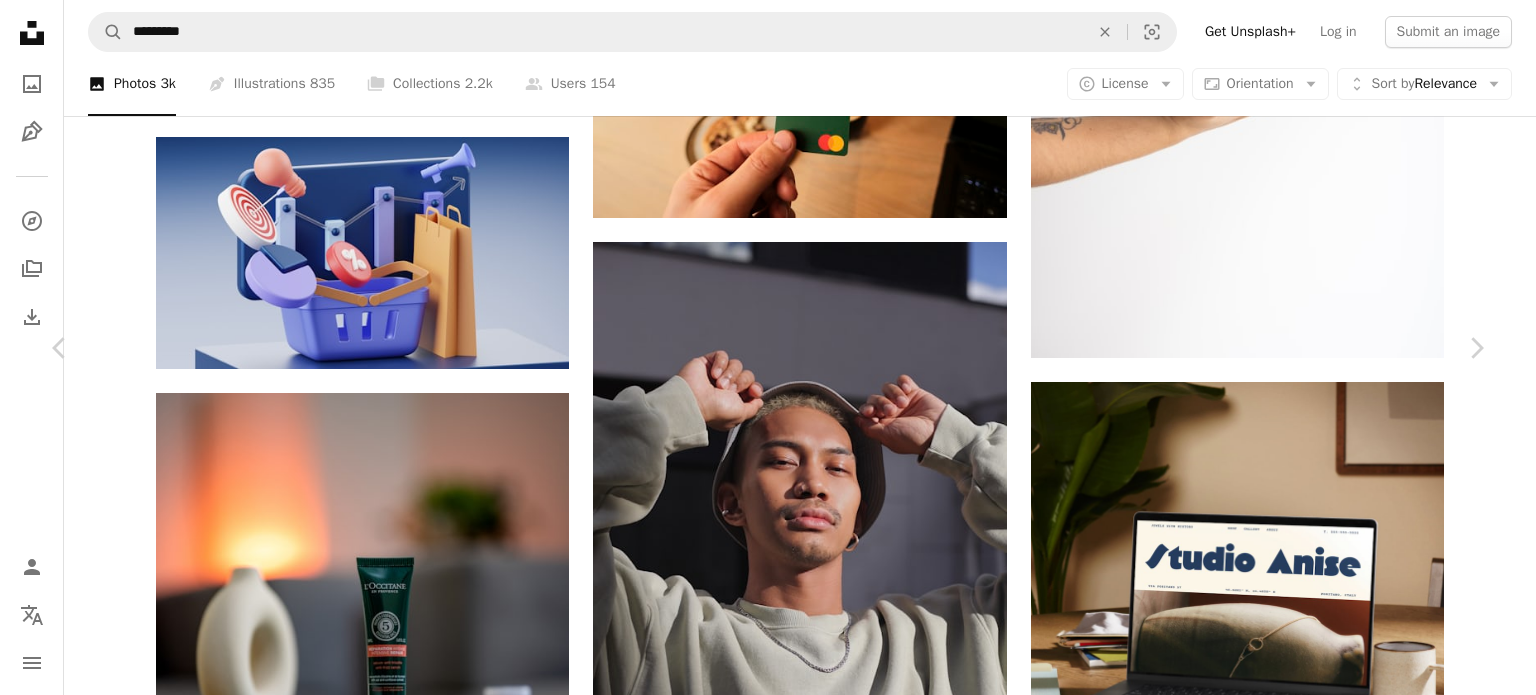 click on "An X shape" at bounding box center (20, 20) 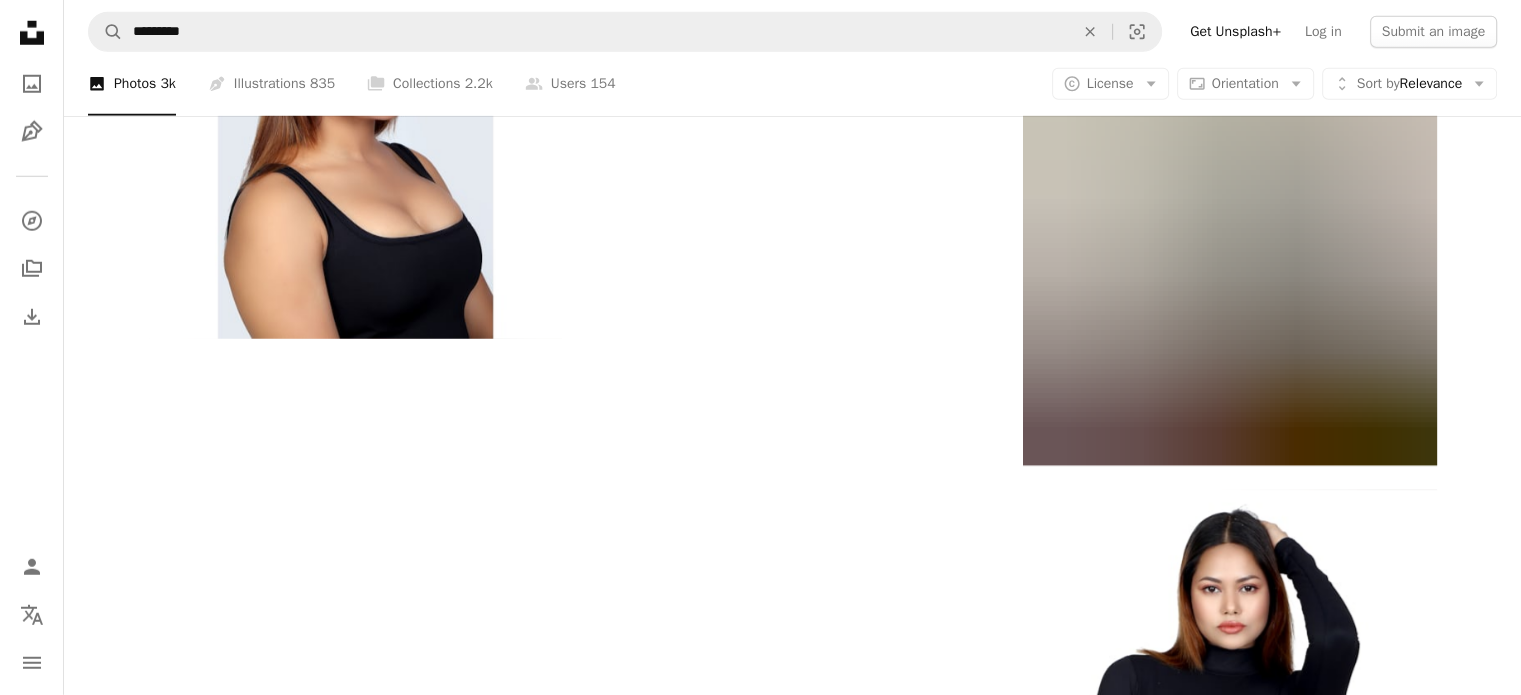 scroll, scrollTop: 22294, scrollLeft: 0, axis: vertical 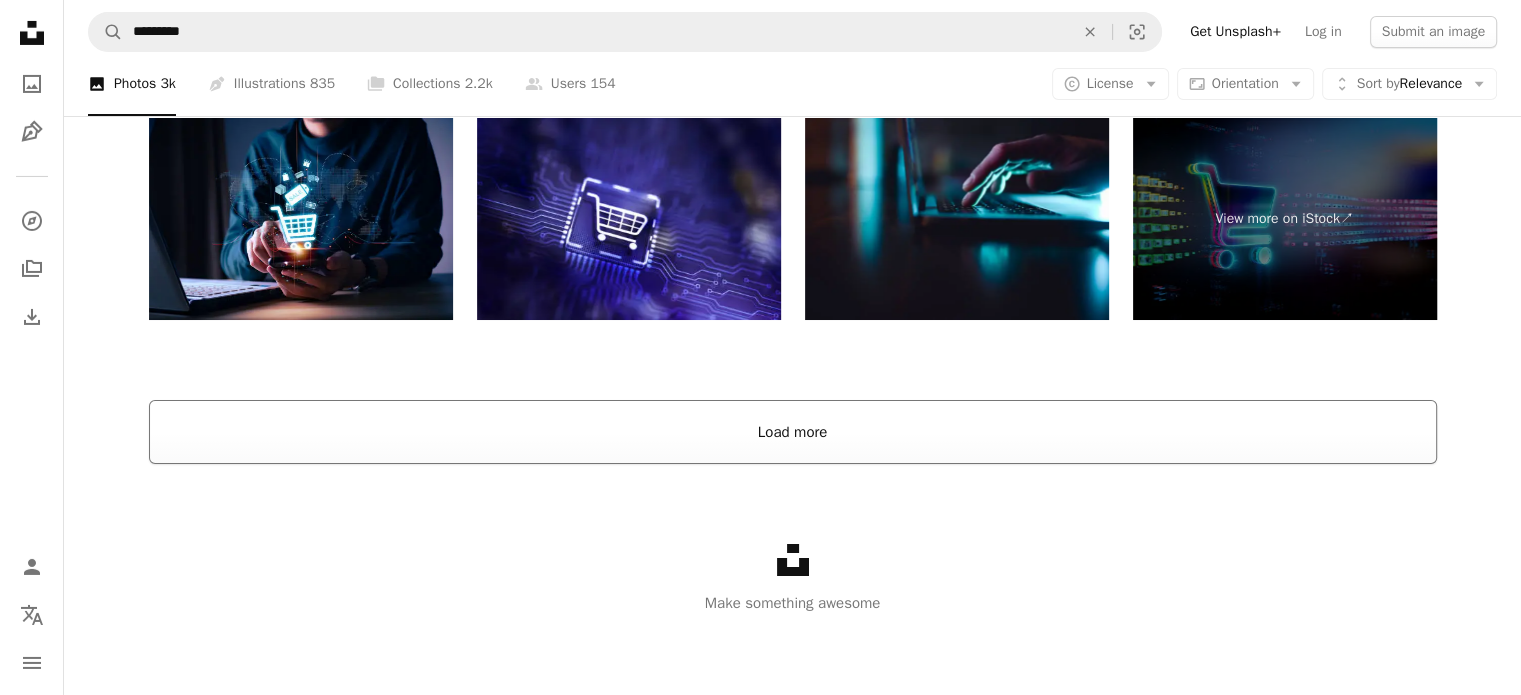 click on "Load more" at bounding box center [793, 432] 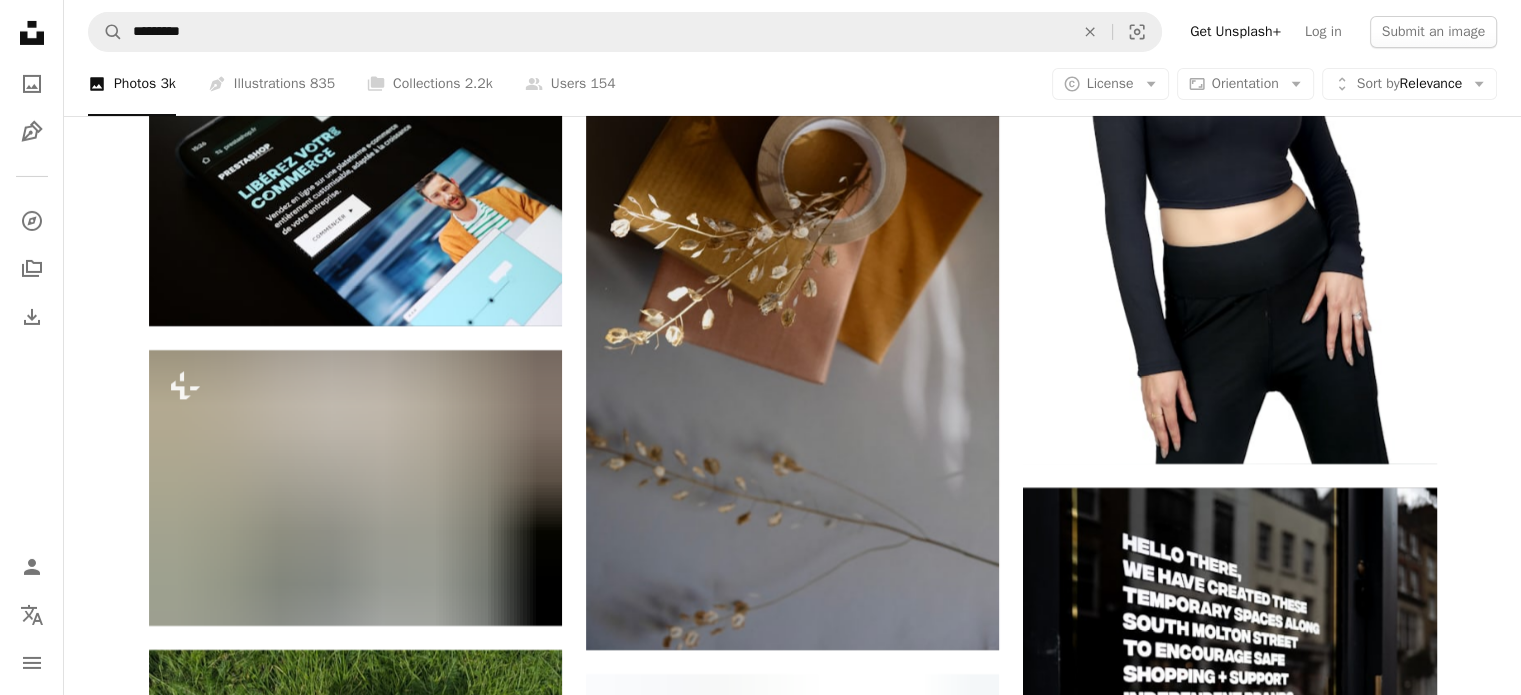 scroll, scrollTop: 22294, scrollLeft: 0, axis: vertical 